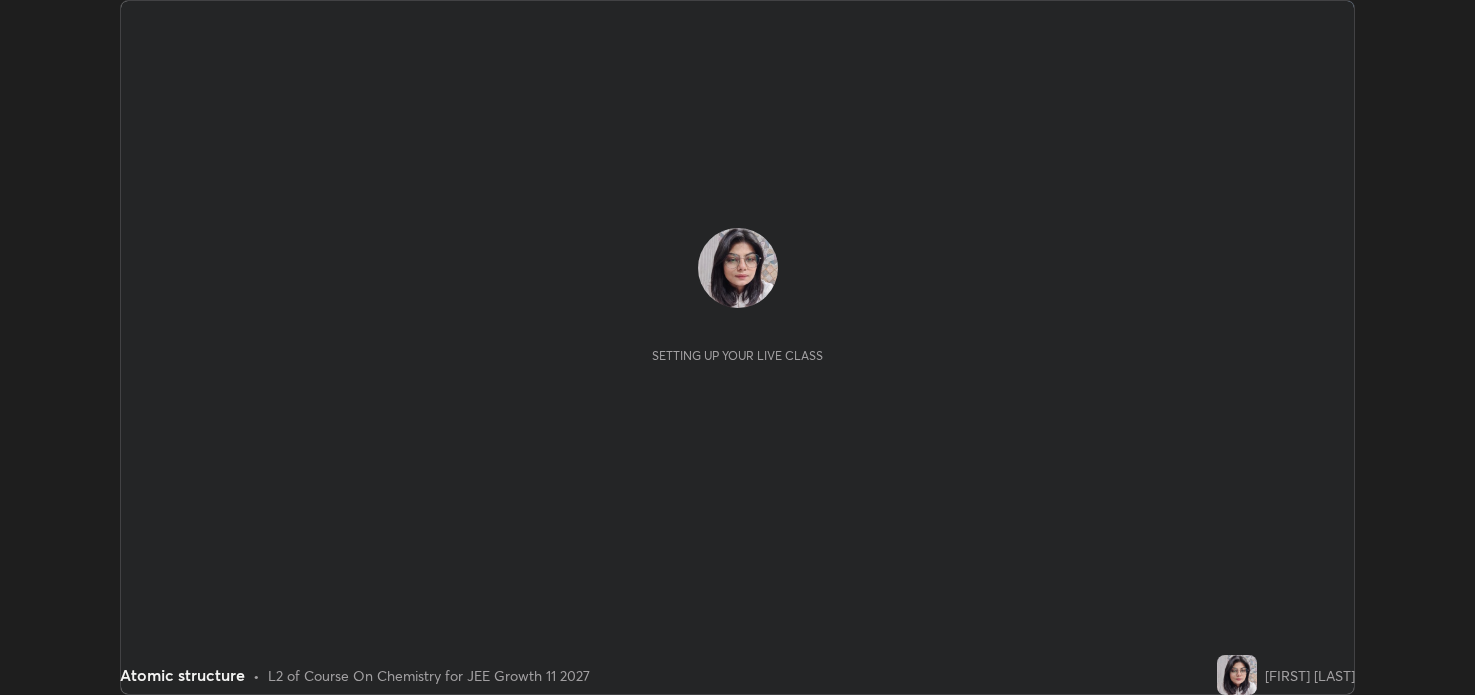 scroll, scrollTop: 0, scrollLeft: 0, axis: both 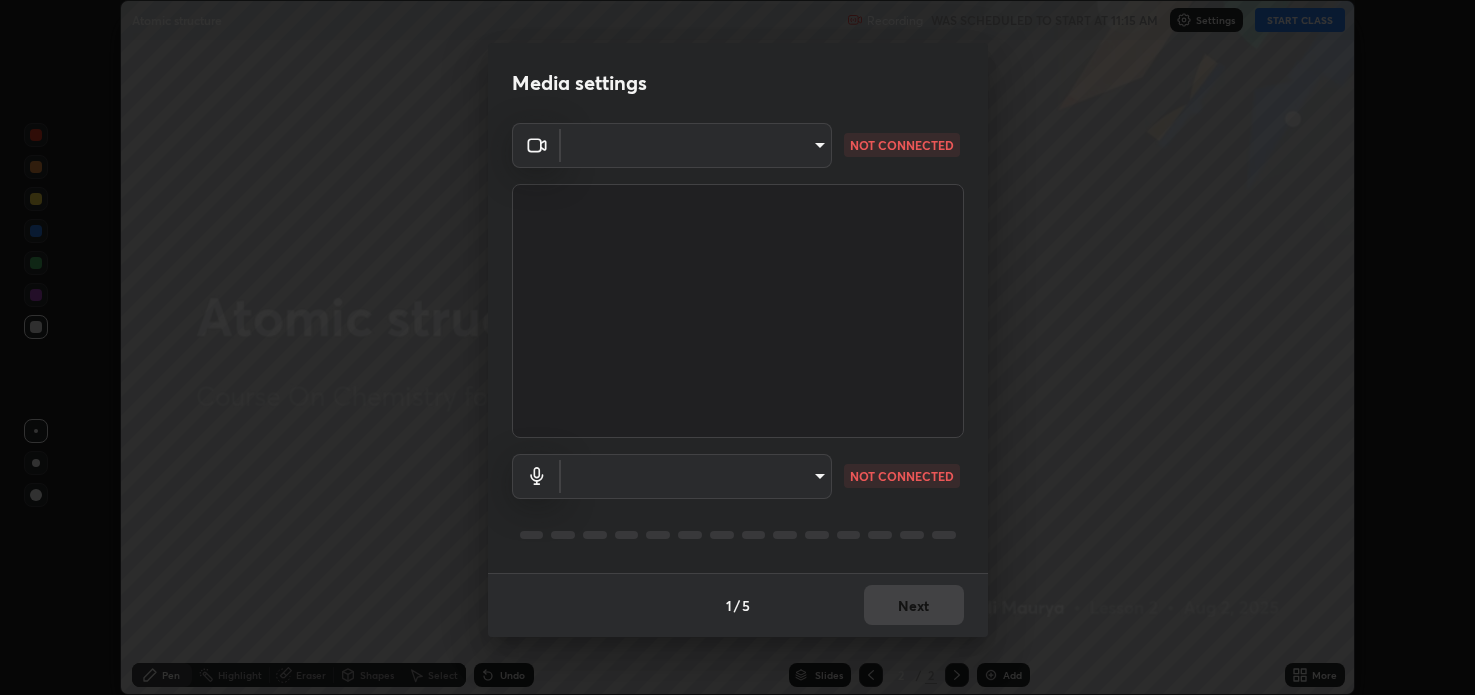type on "aa30e45b114c903434f162b434c69d4acb95b5bb8662bb25dc14f8925d63489c" 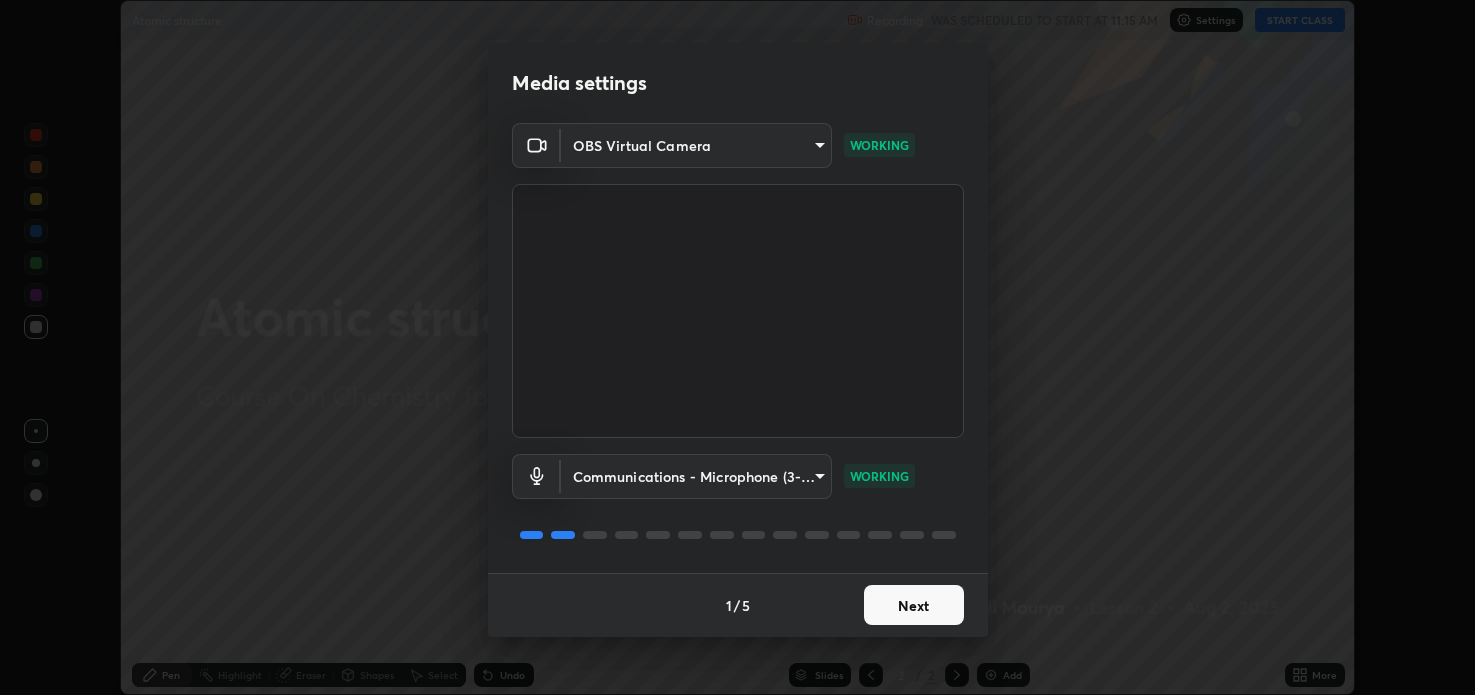 click on "Next" at bounding box center (914, 605) 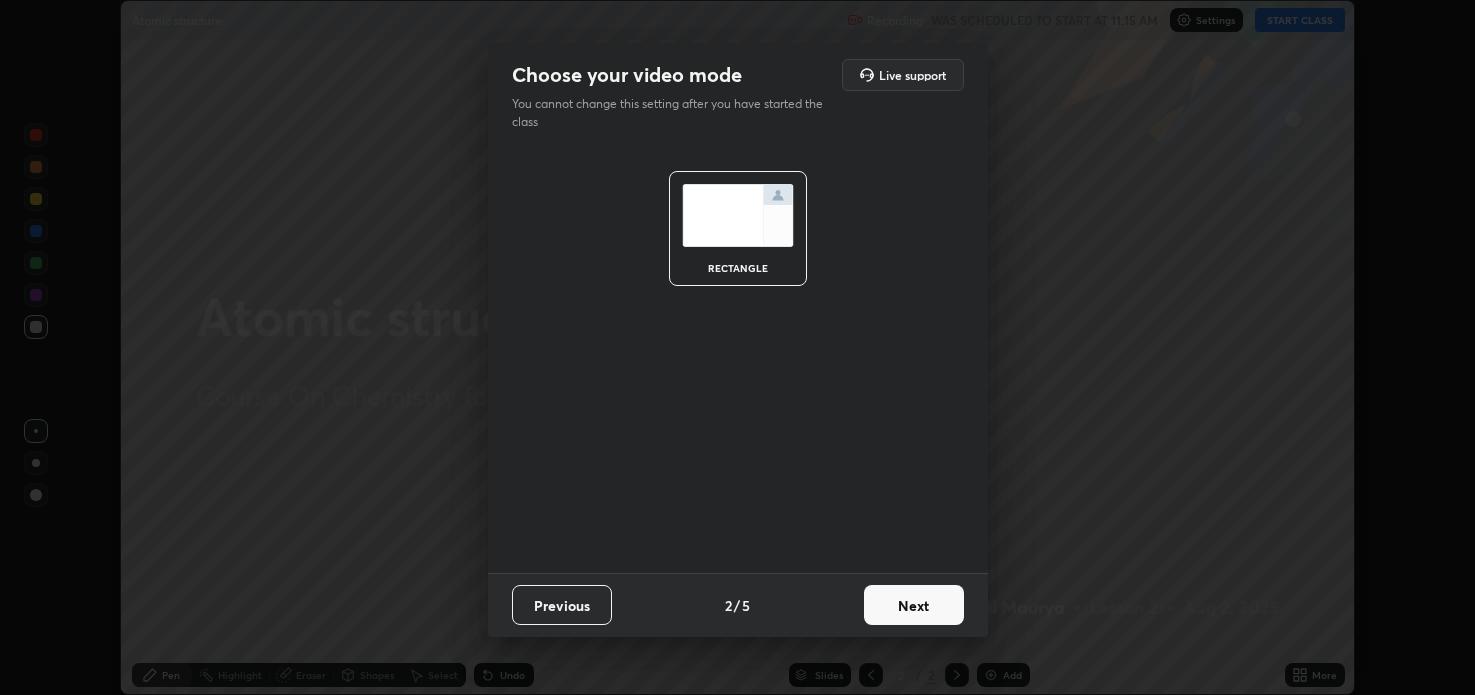 click on "Next" at bounding box center [914, 605] 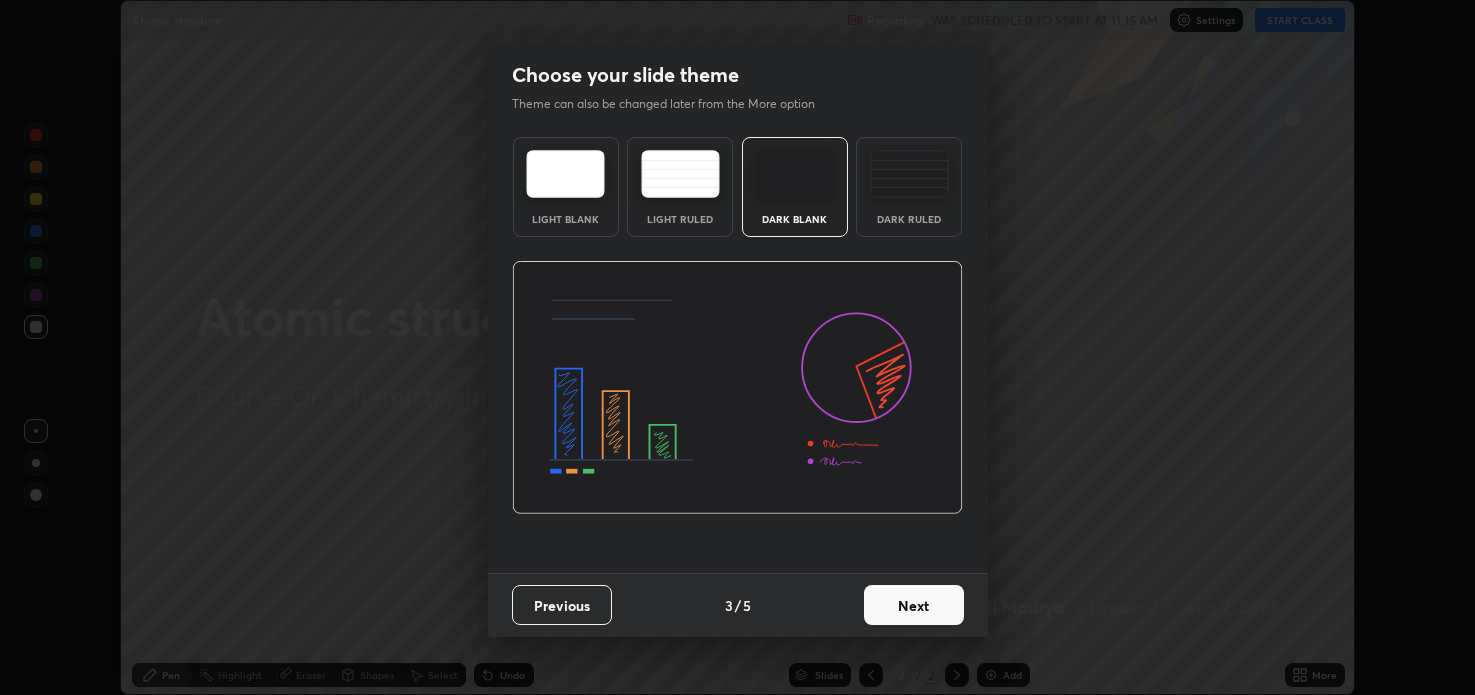 click on "Next" at bounding box center [914, 605] 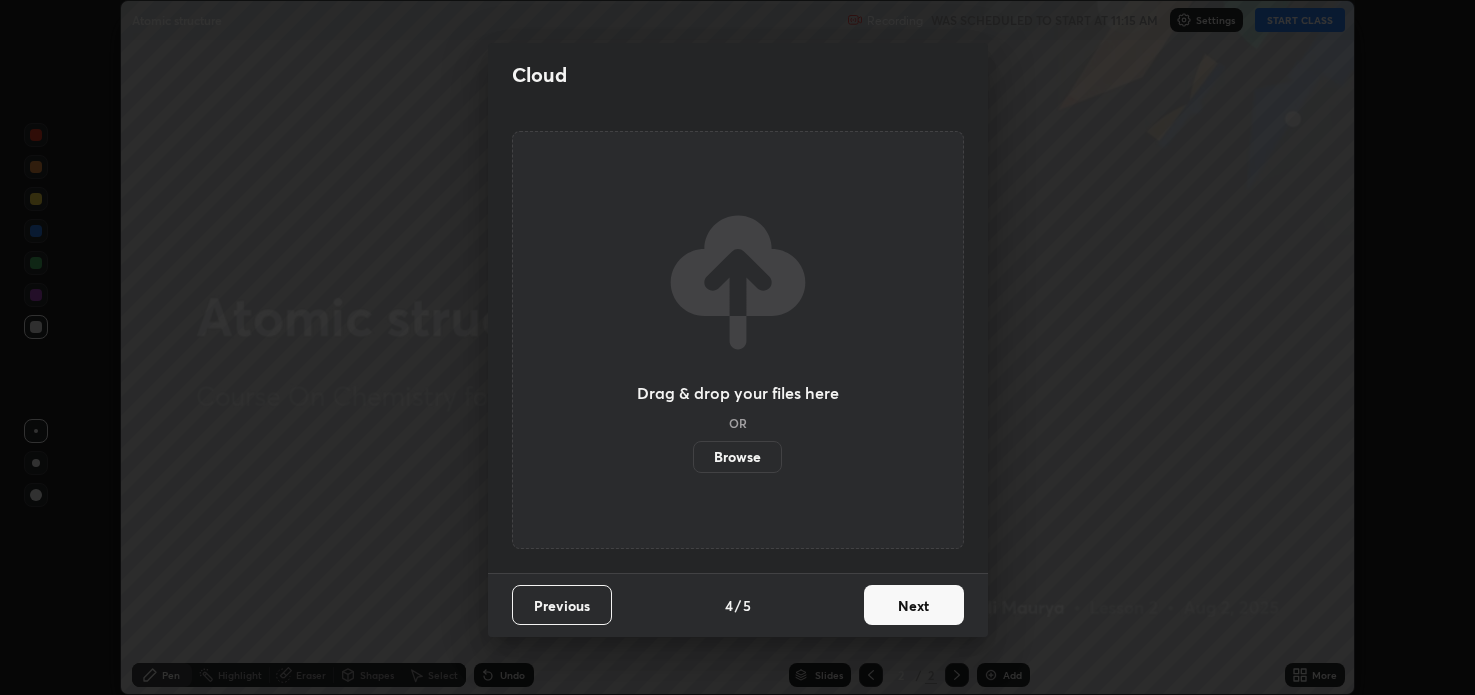 click on "Next" at bounding box center (914, 605) 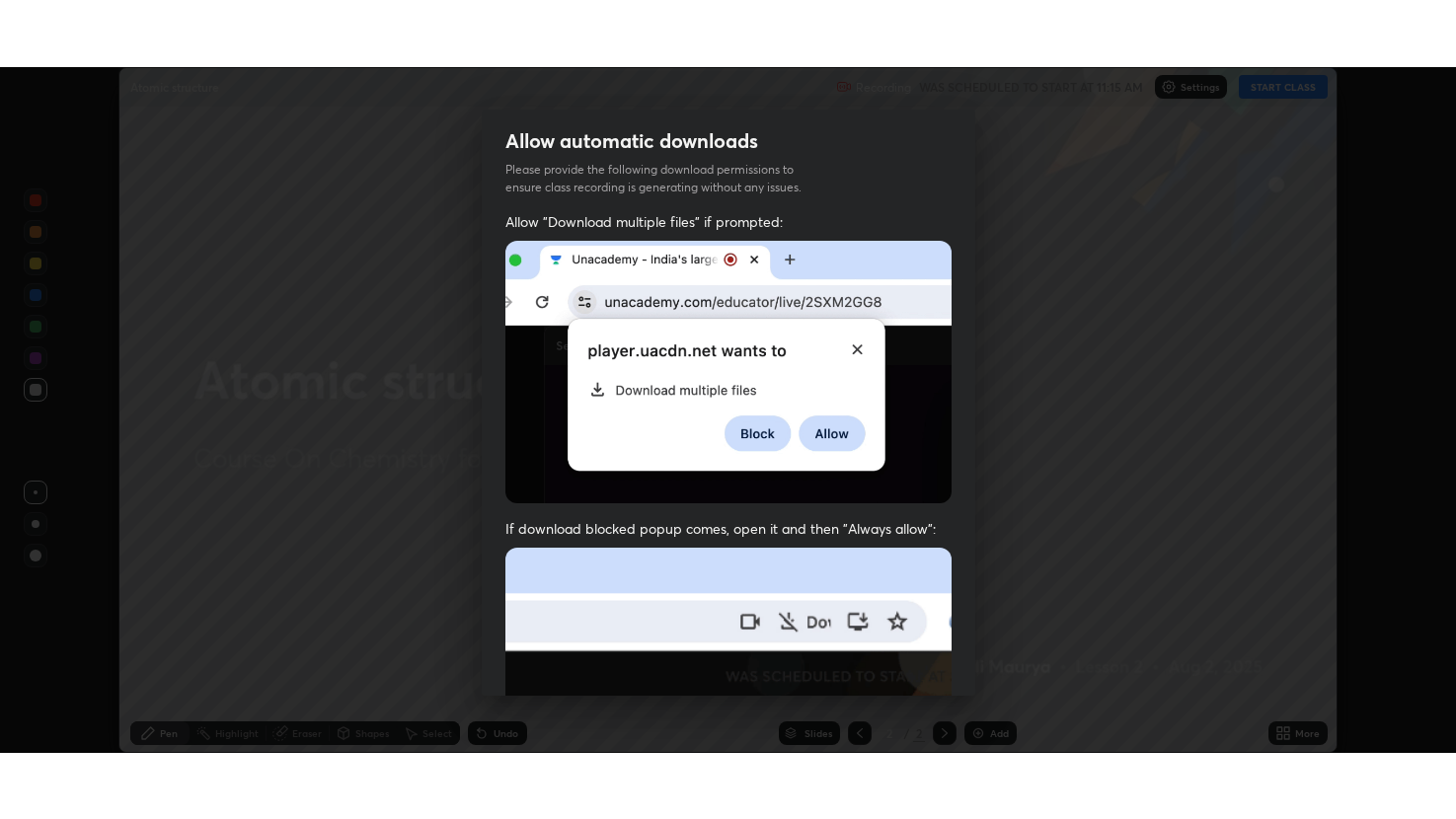 scroll, scrollTop: 400, scrollLeft: 0, axis: vertical 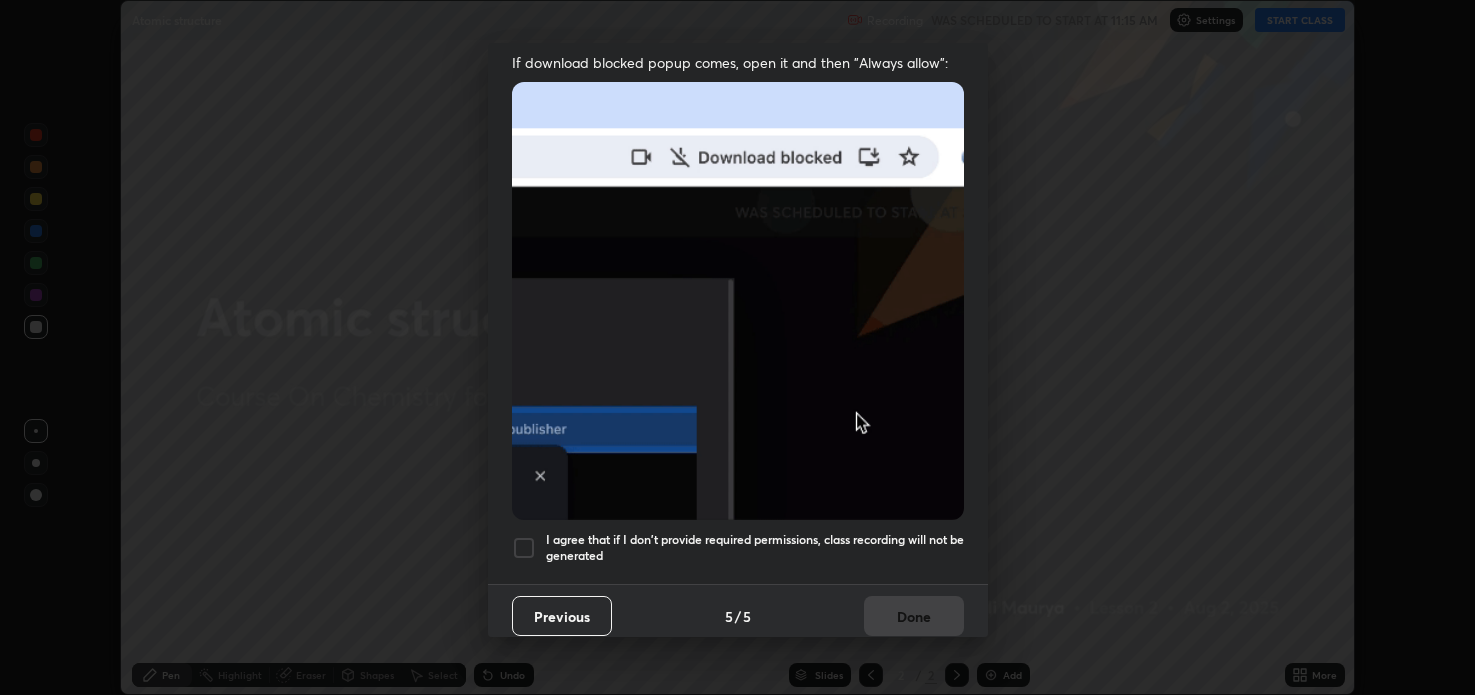 click at bounding box center [524, 548] 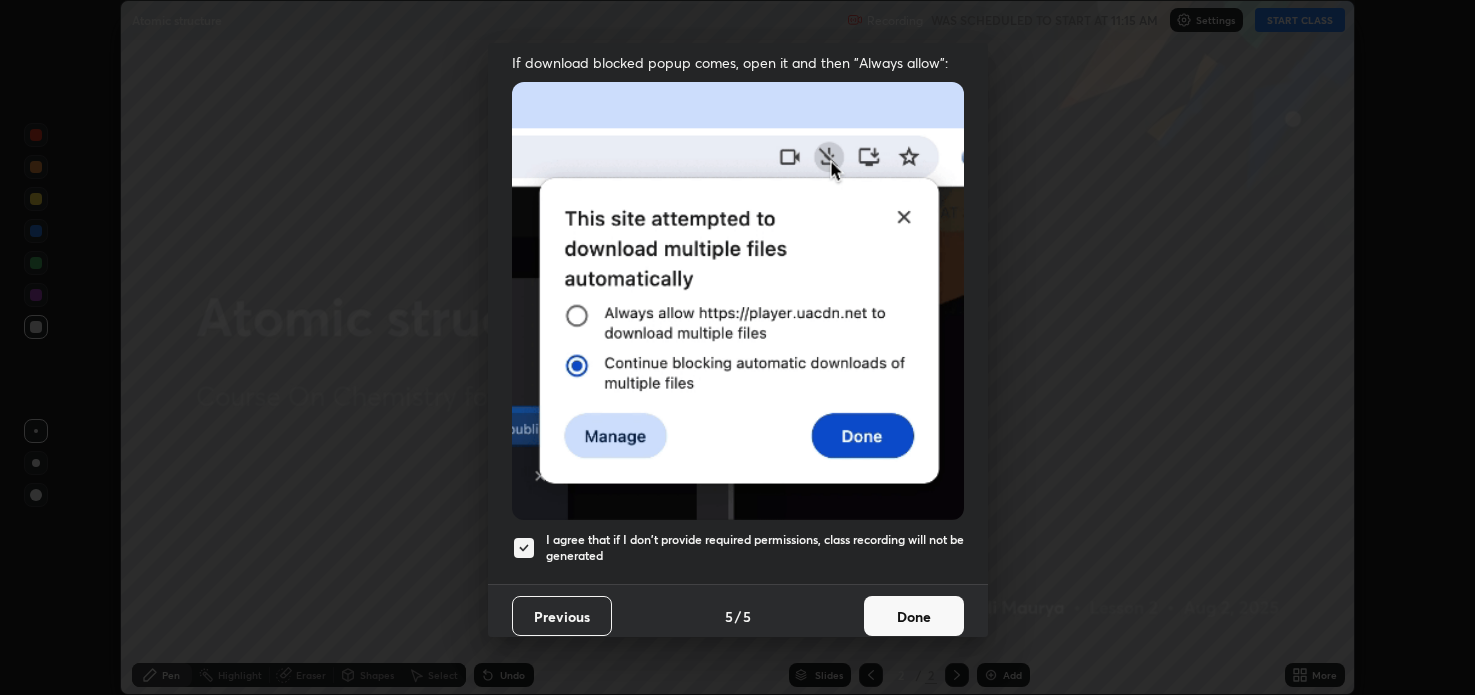 click on "Done" at bounding box center [914, 616] 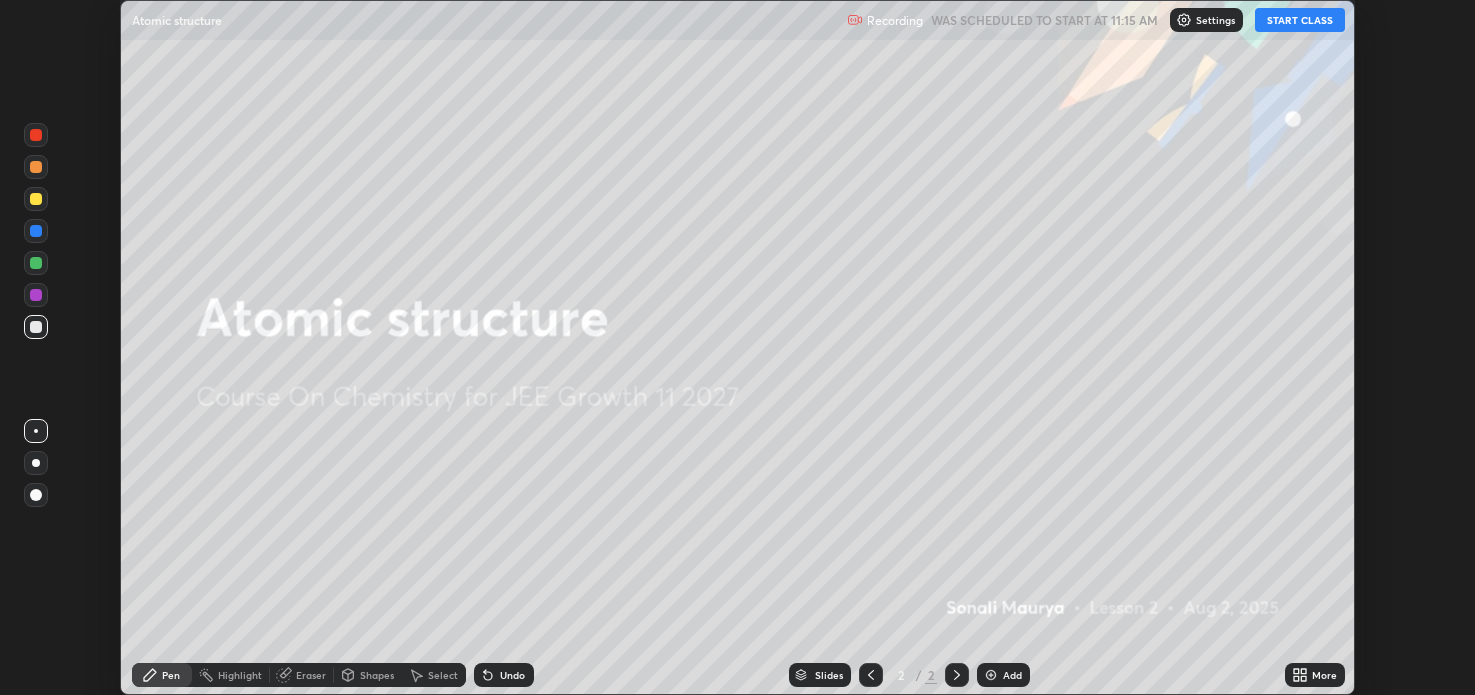 click on "START CLASS" at bounding box center (1300, 20) 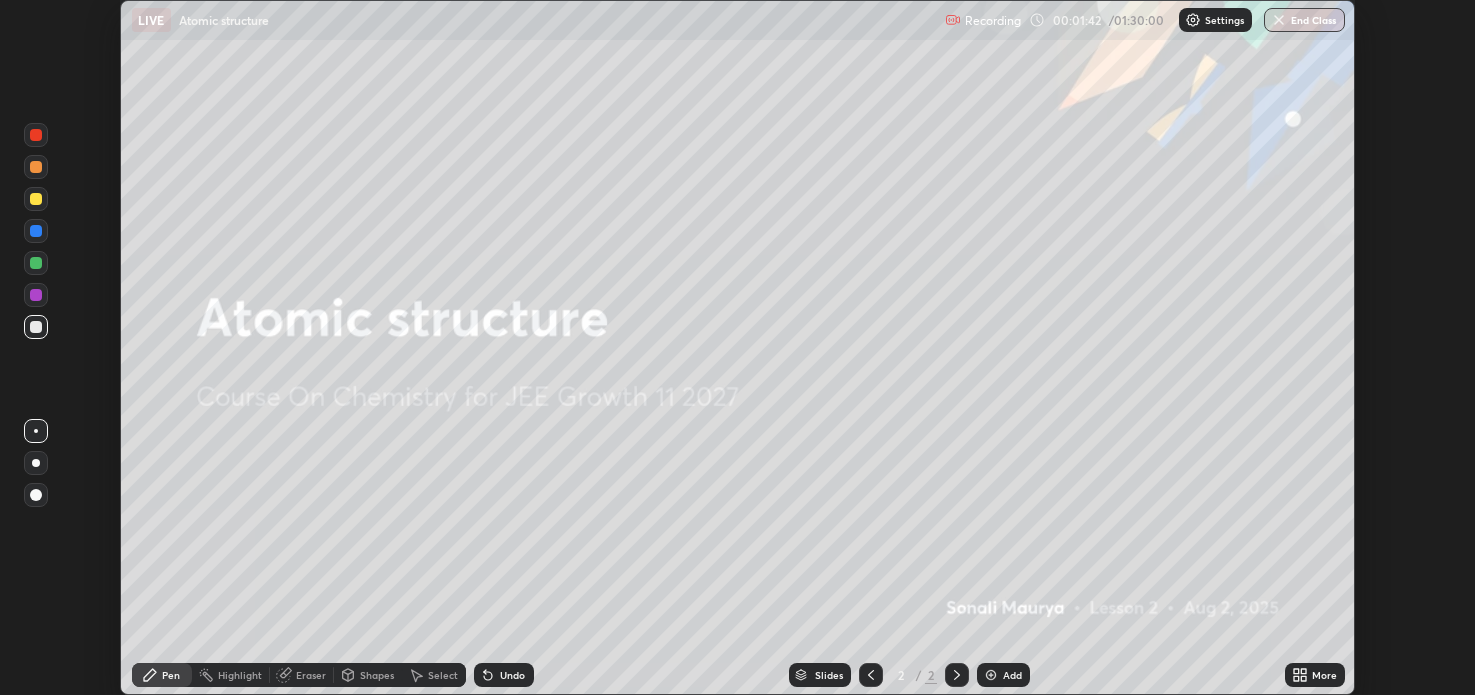 click on "More" at bounding box center [1315, 675] 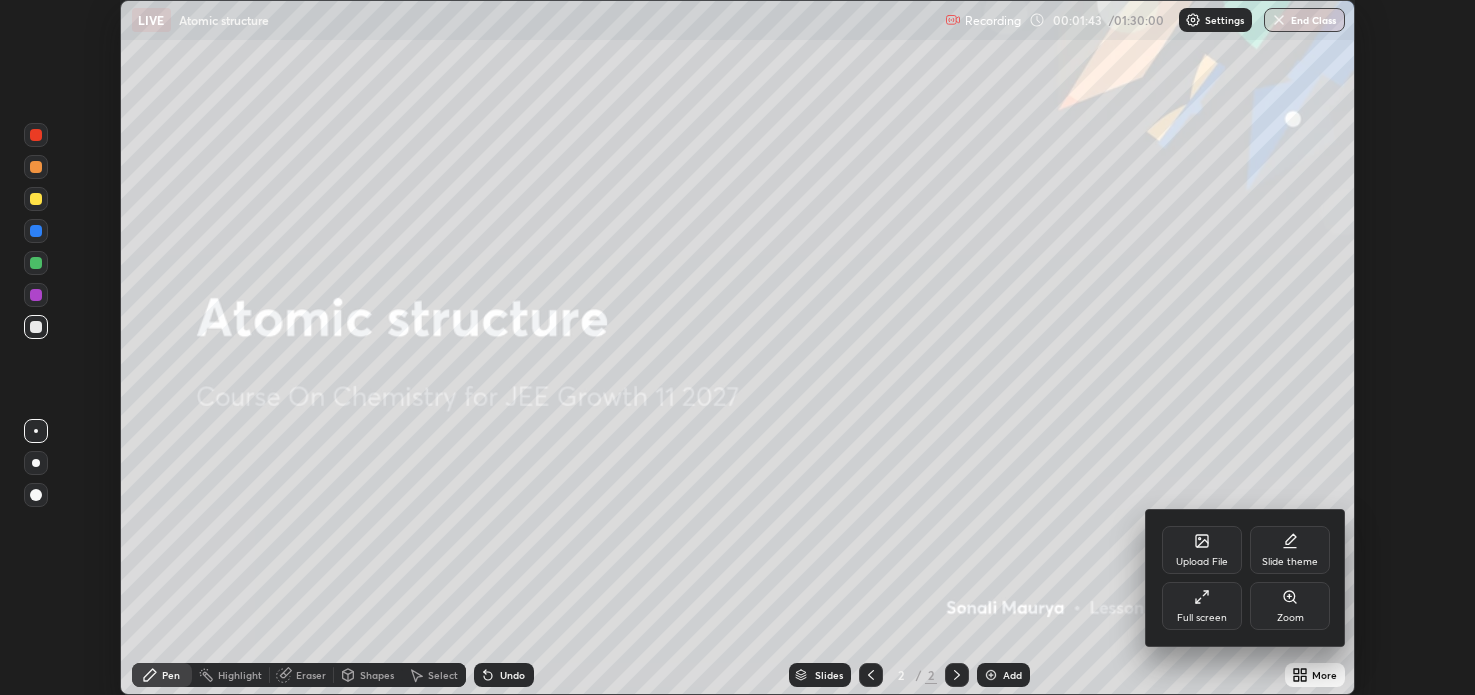 click on "Full screen" at bounding box center (1202, 606) 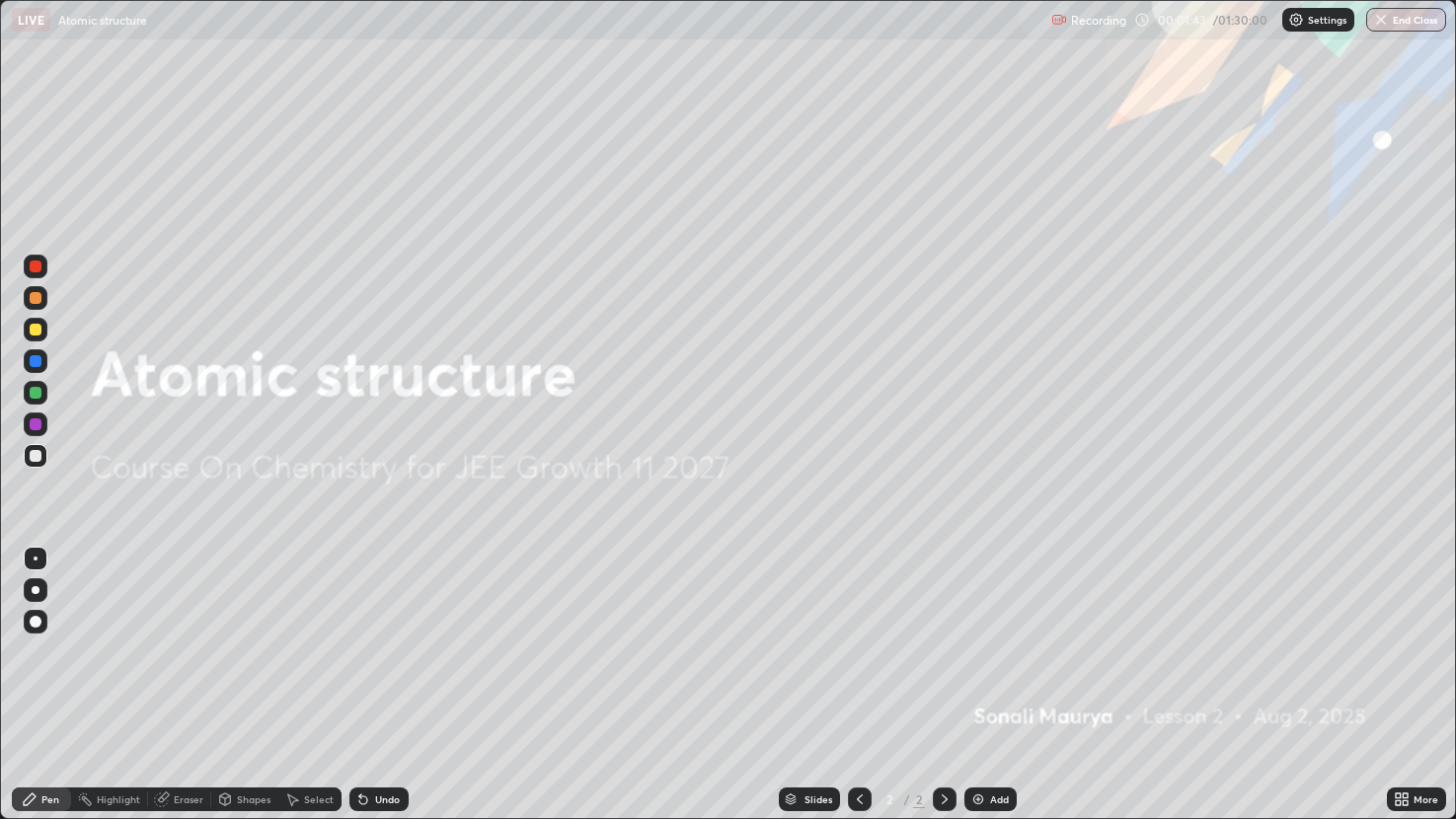 scroll, scrollTop: 97855, scrollLeft: 97255, axis: both 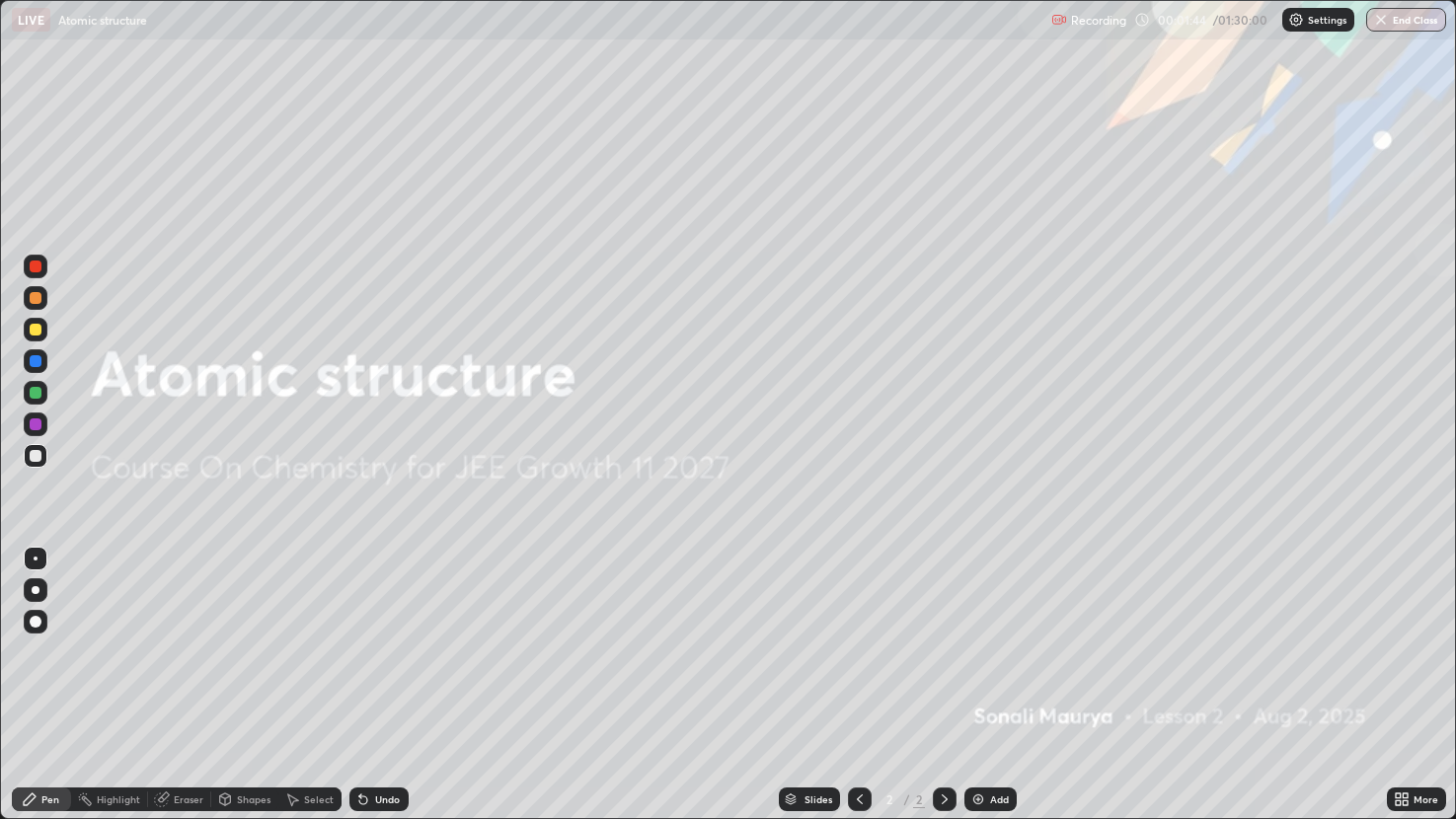 click at bounding box center (978, 799) 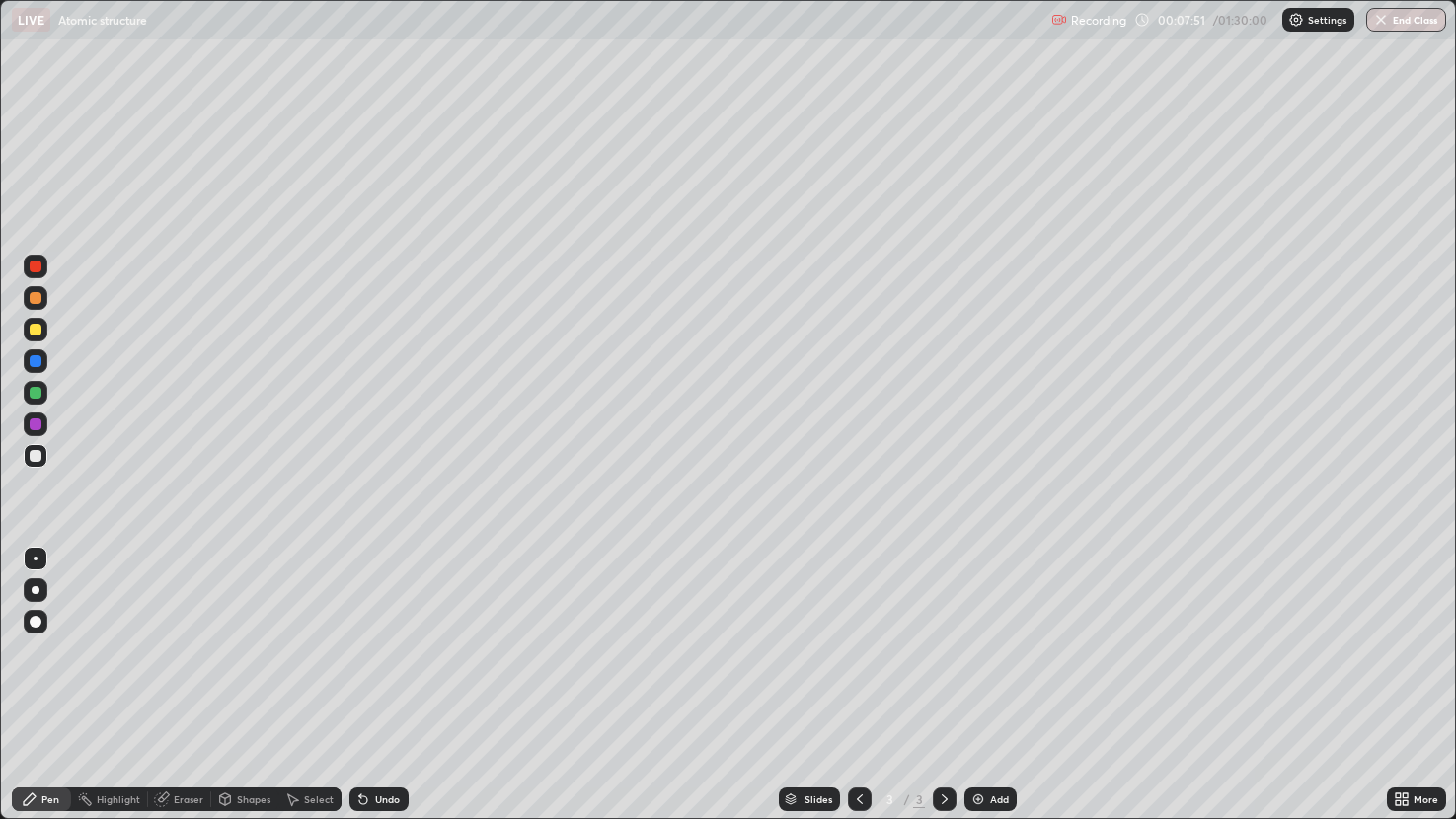click on "Undo" at bounding box center [387, 799] 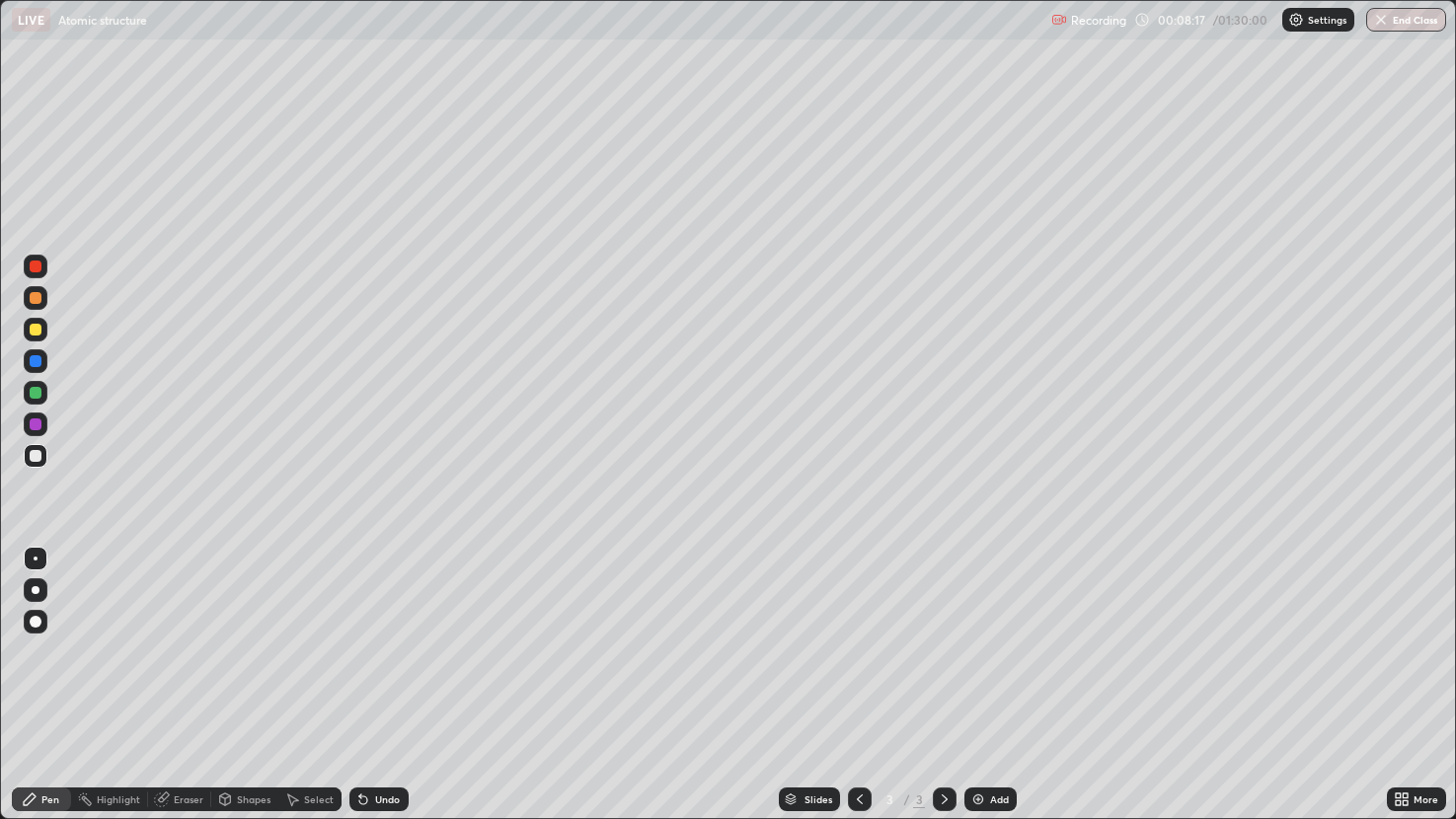 click at bounding box center [36, 558] 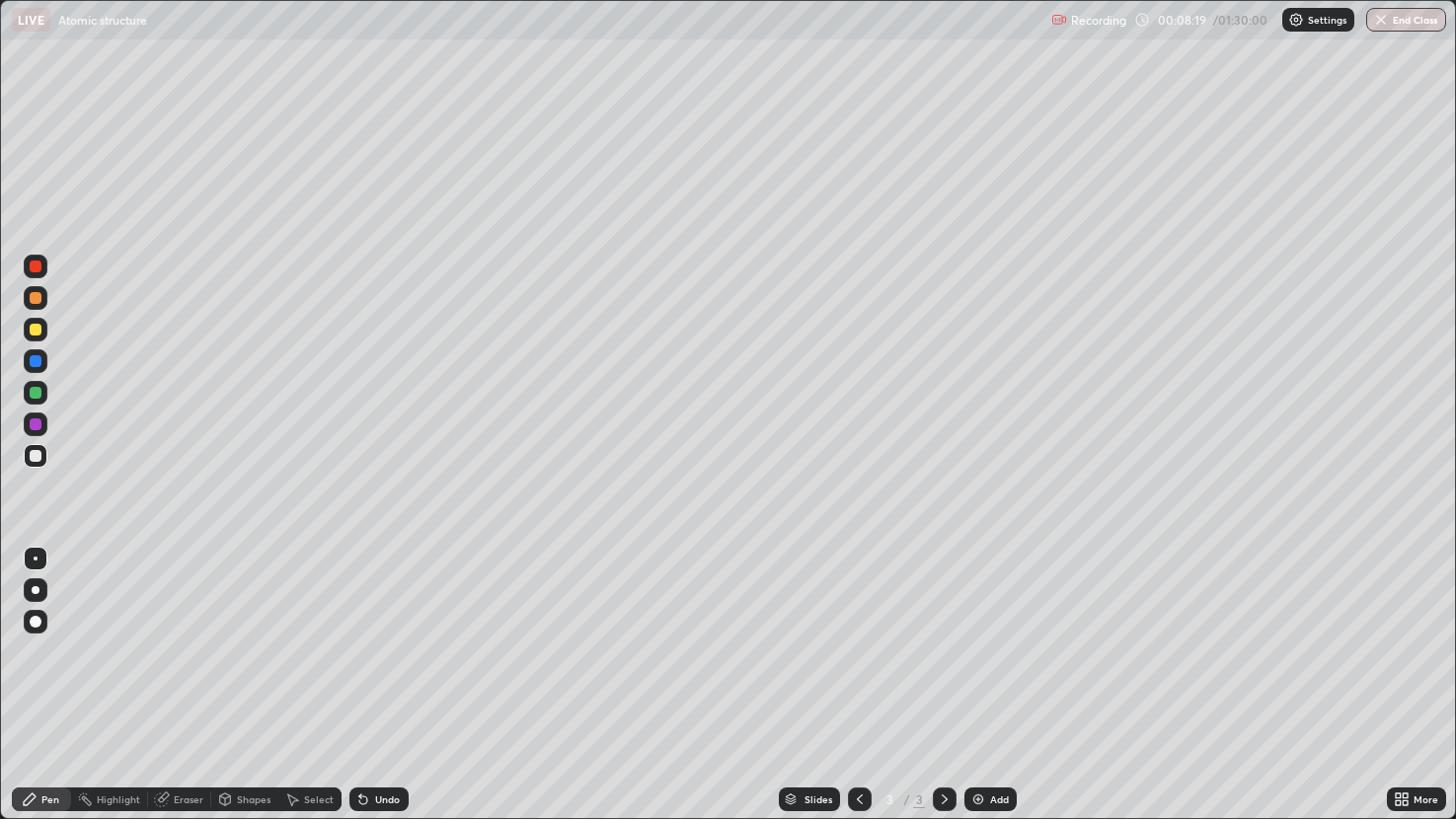 click at bounding box center (36, 590) 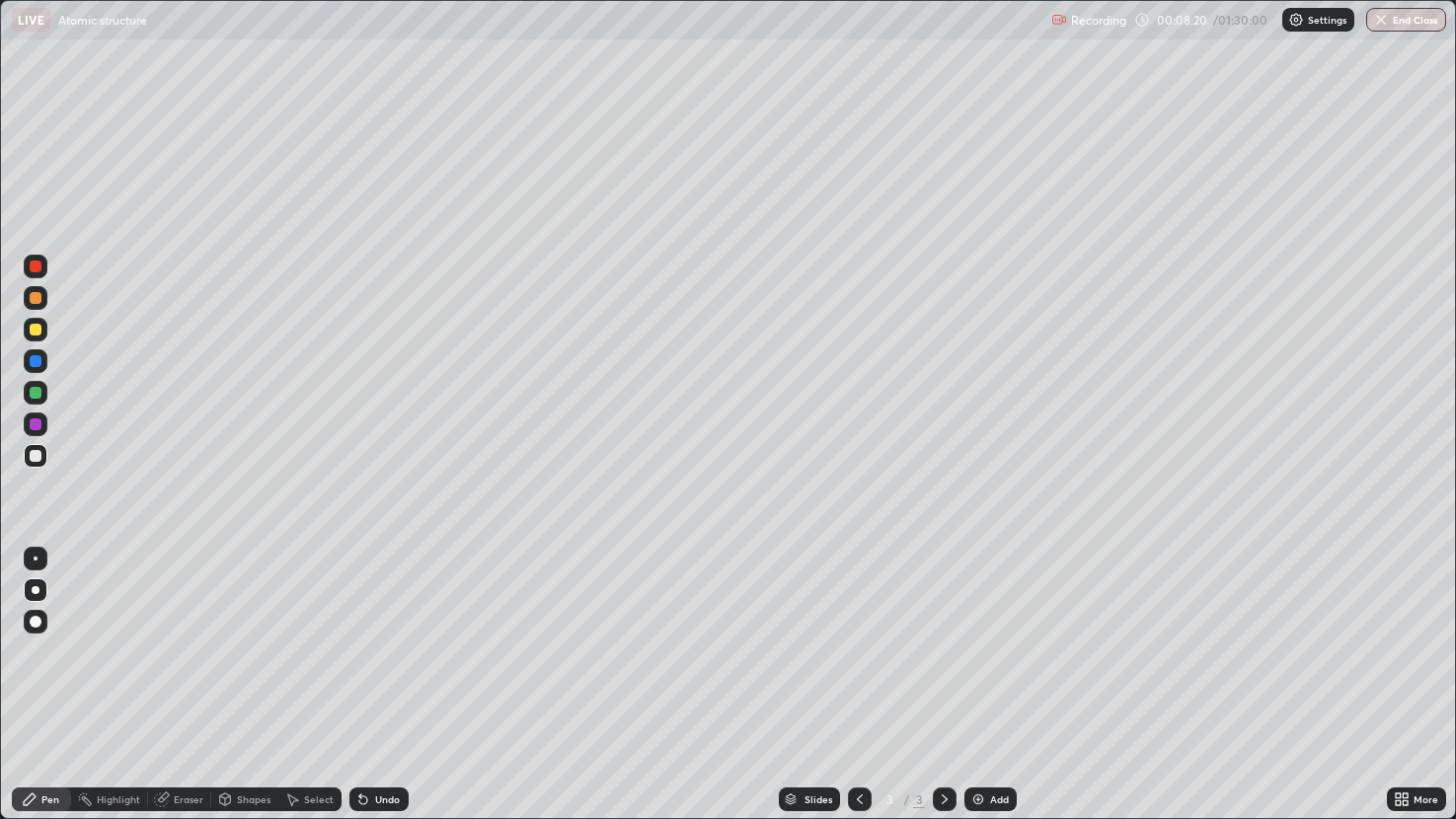 click at bounding box center [36, 558] 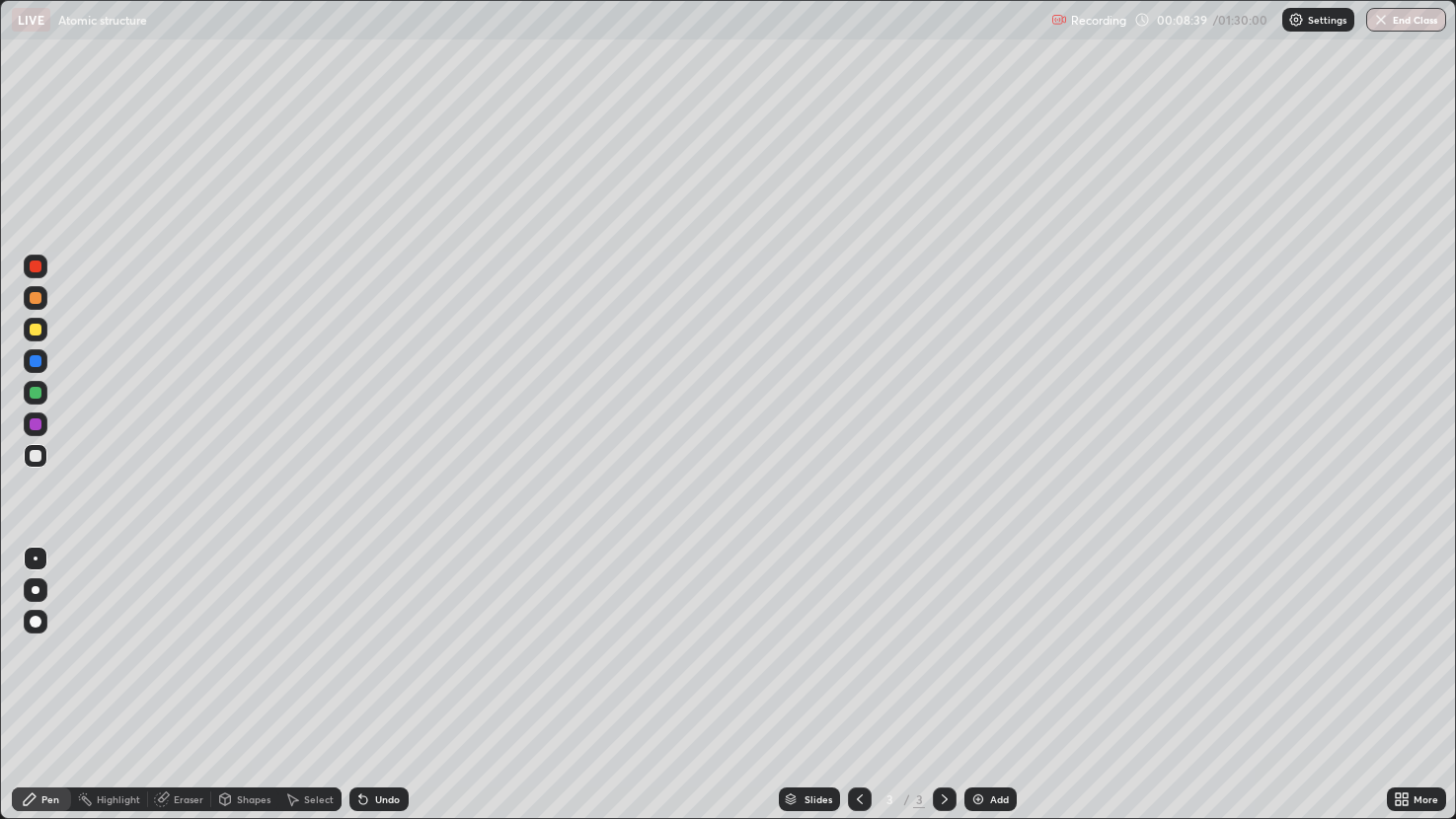 click at bounding box center (36, 424) 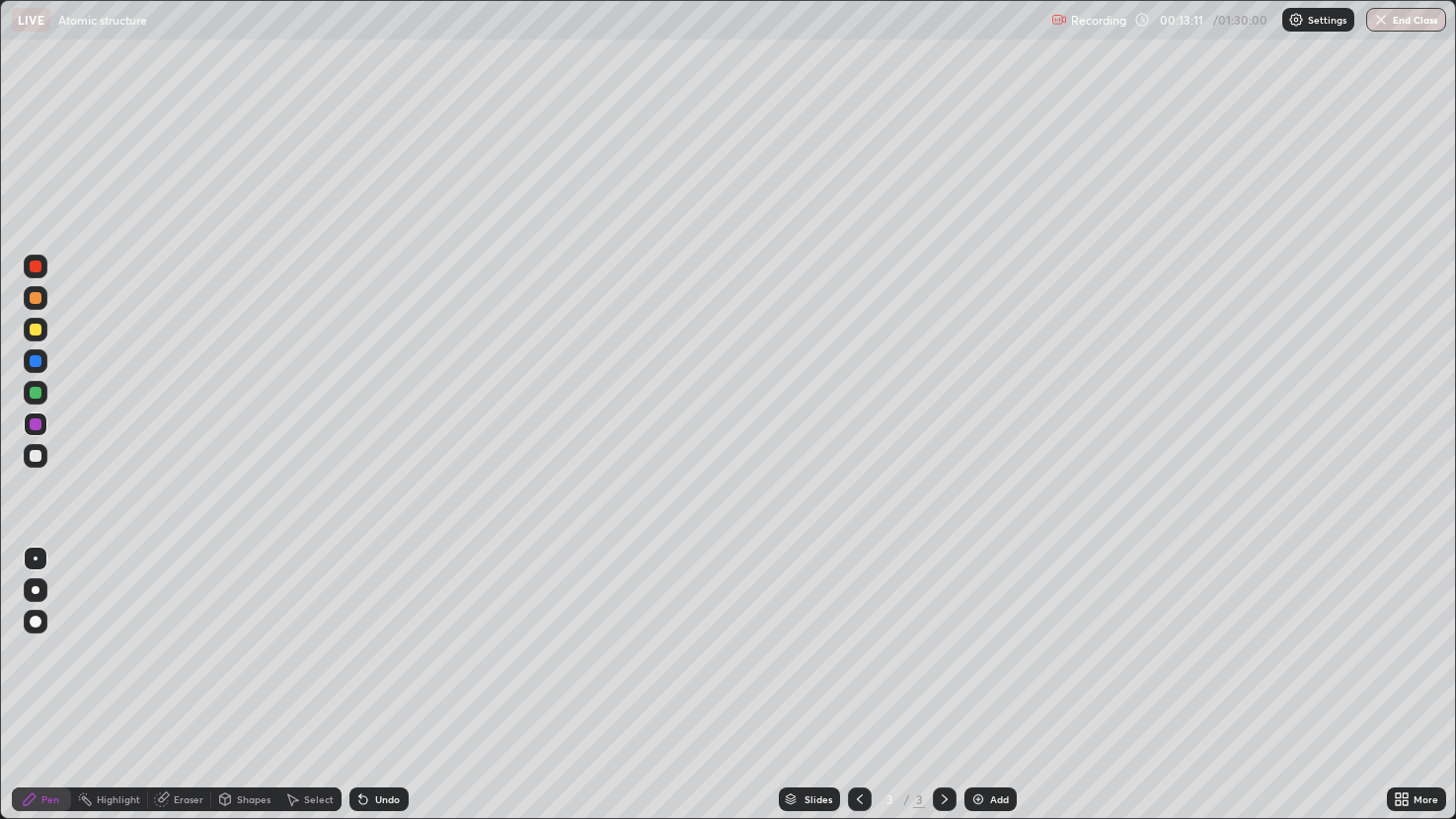 click on "Add" at bounding box center [990, 799] 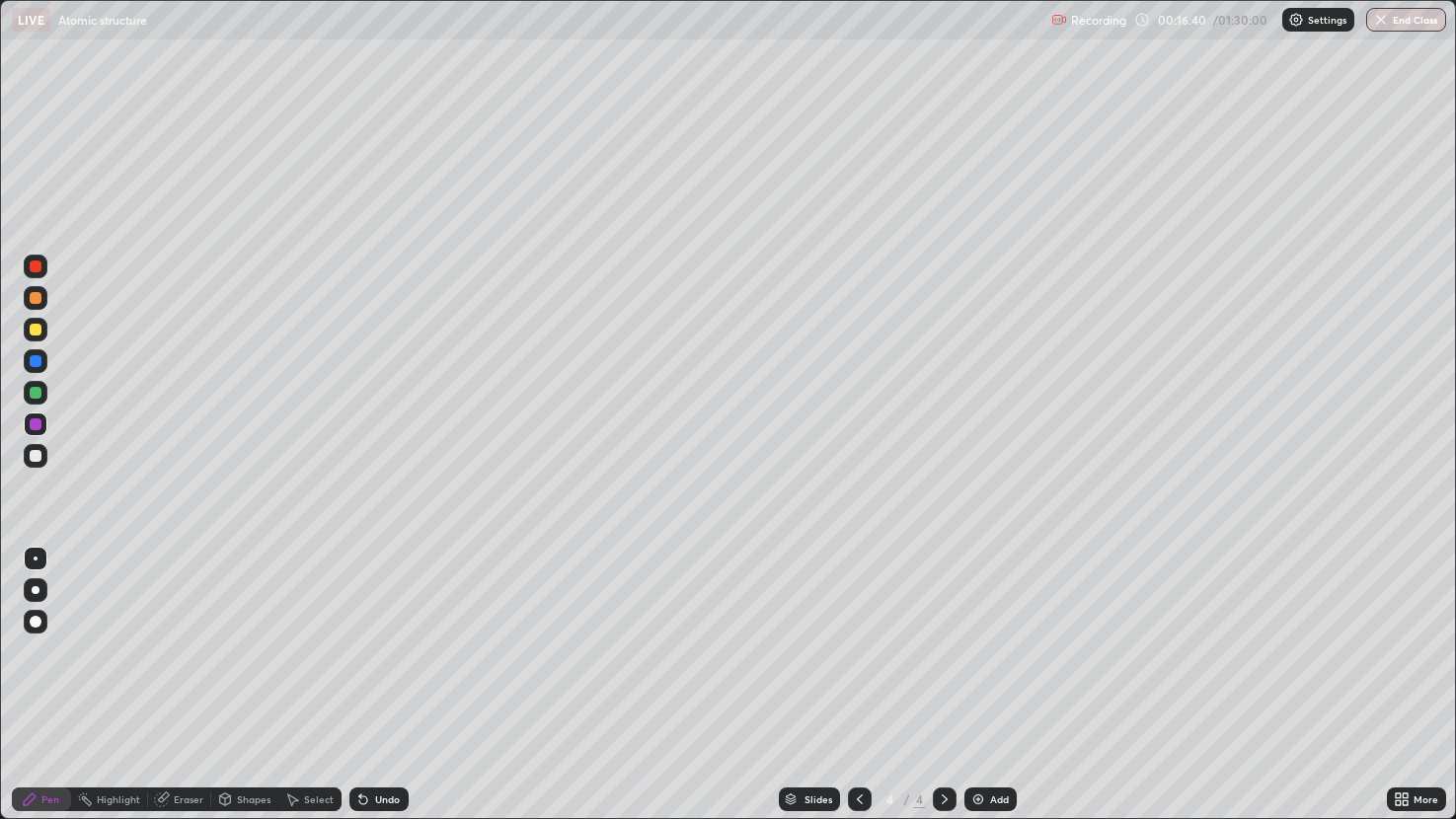 click on "Undo" at bounding box center (379, 799) 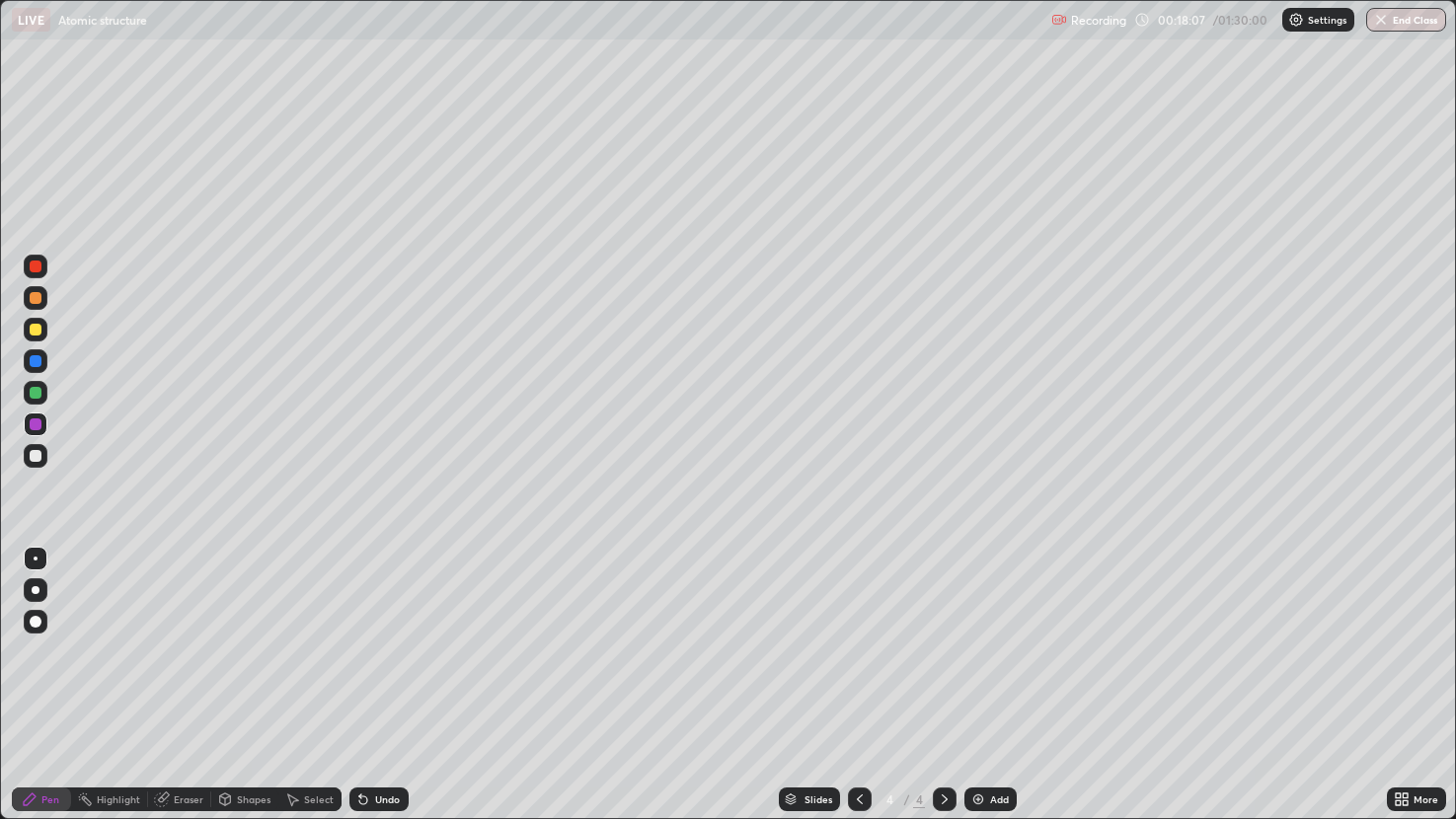 click on "Add" at bounding box center [990, 799] 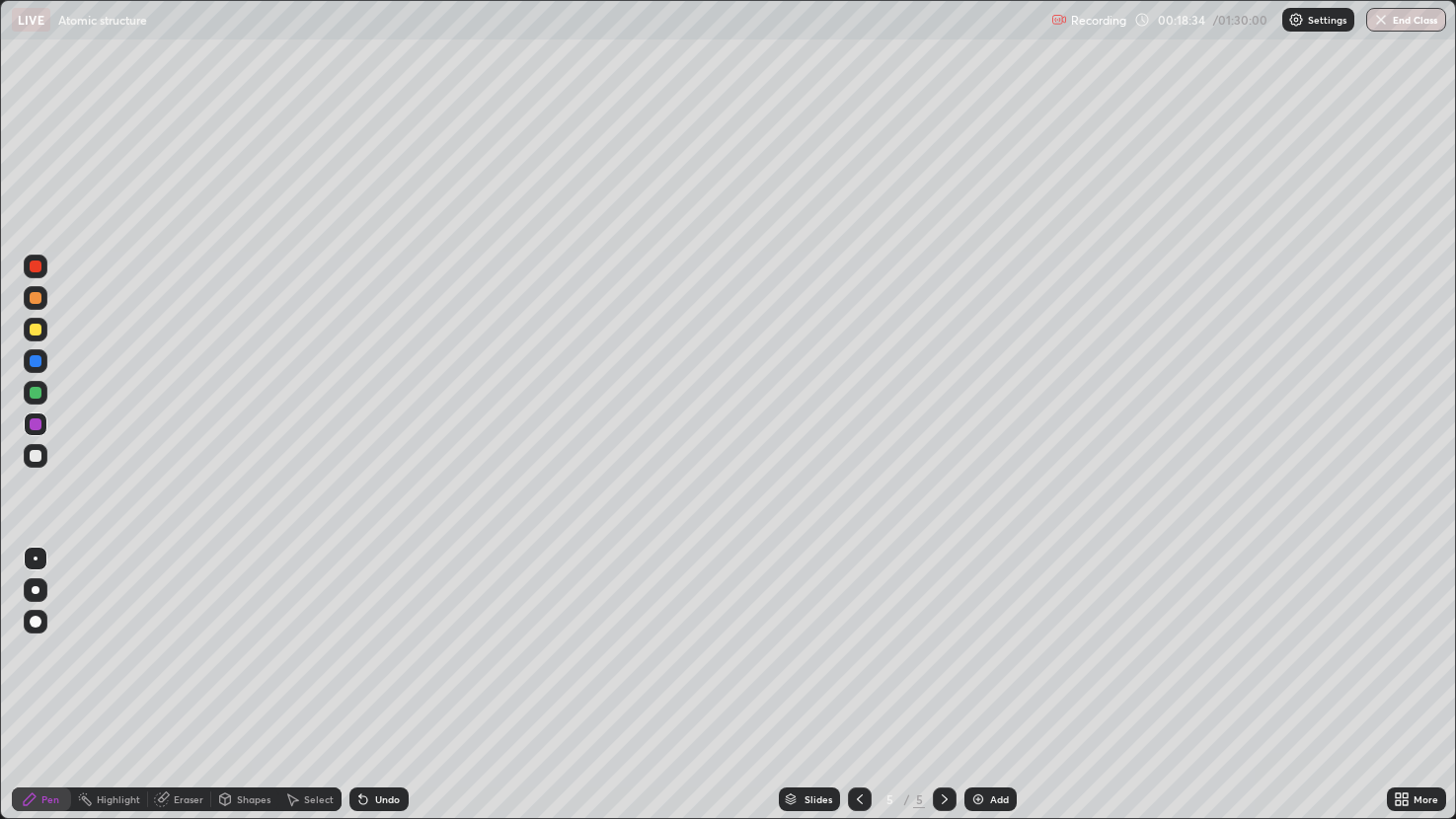 click 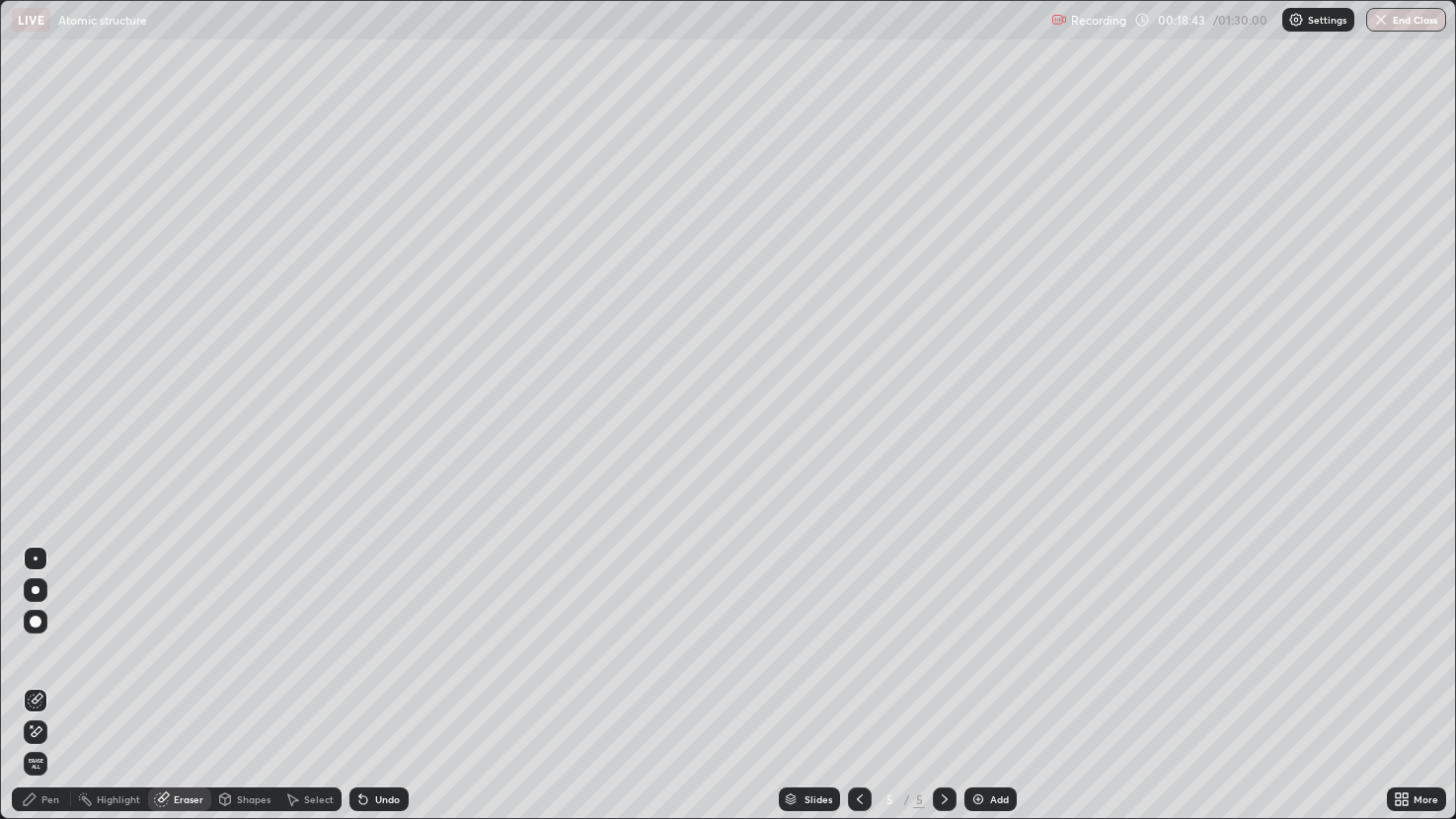 click on "Pen" at bounding box center (50, 799) 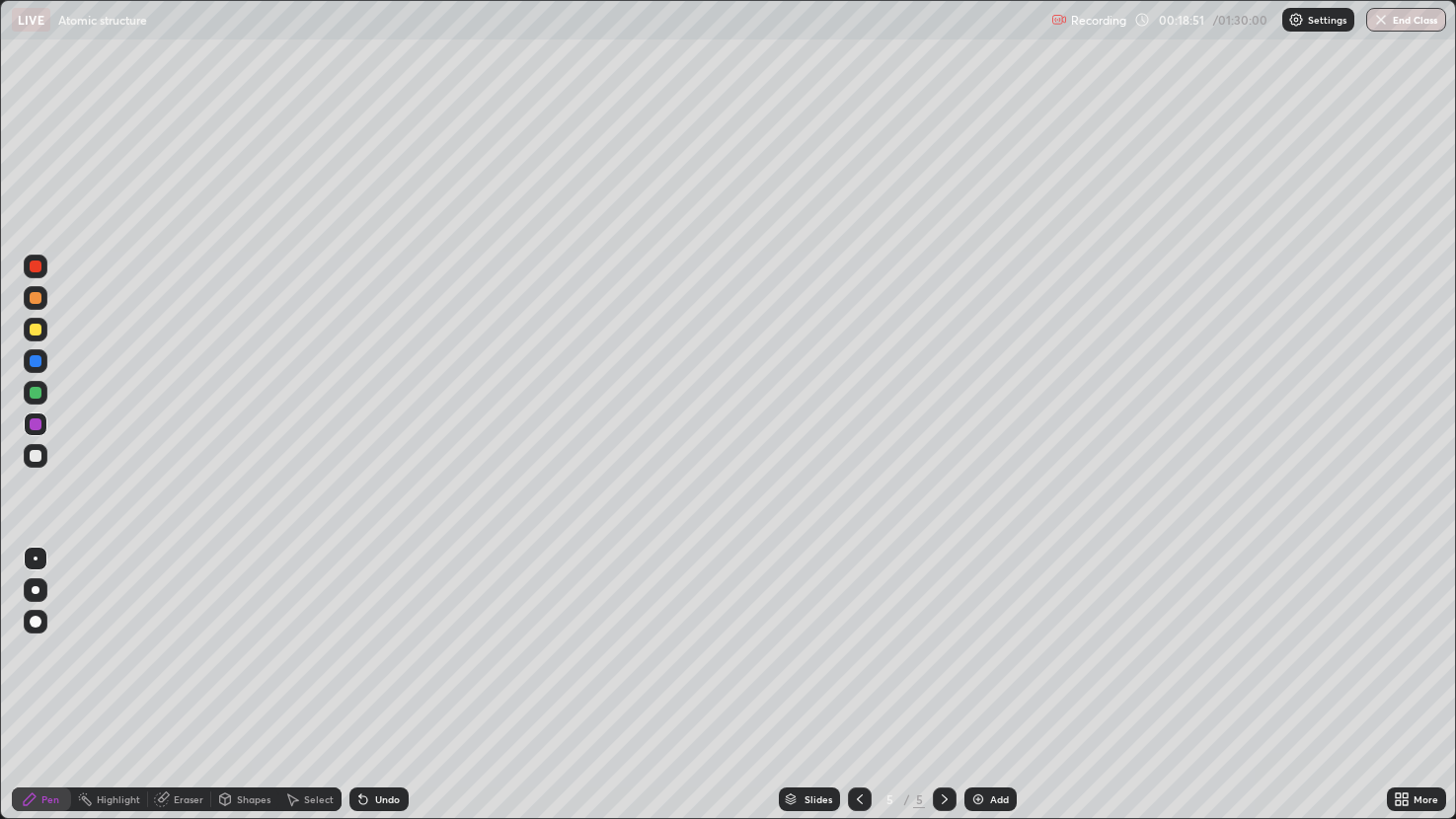 click on "Eraser" at bounding box center (189, 799) 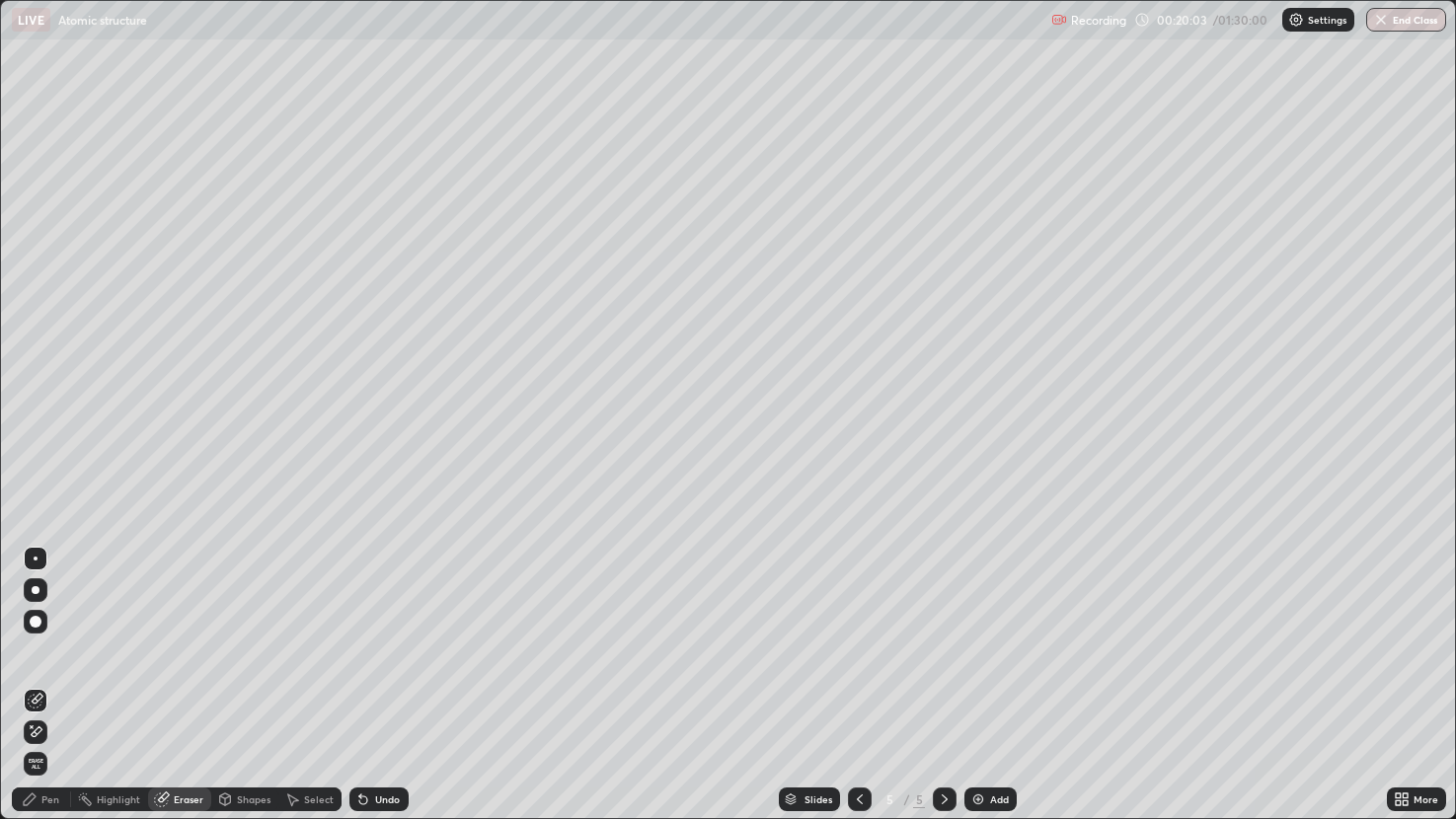 click on "Pen" at bounding box center [50, 799] 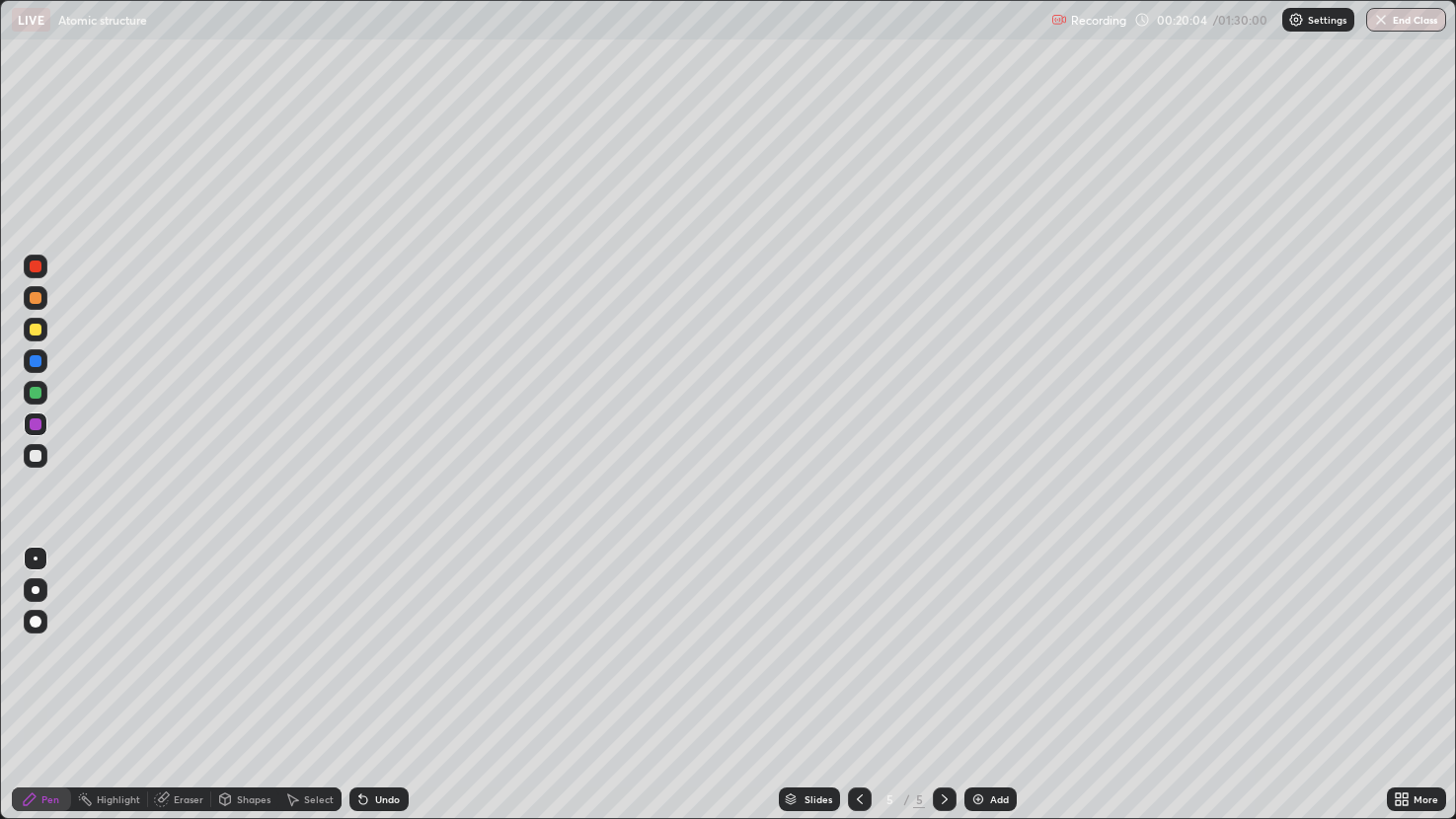 click at bounding box center [36, 361] 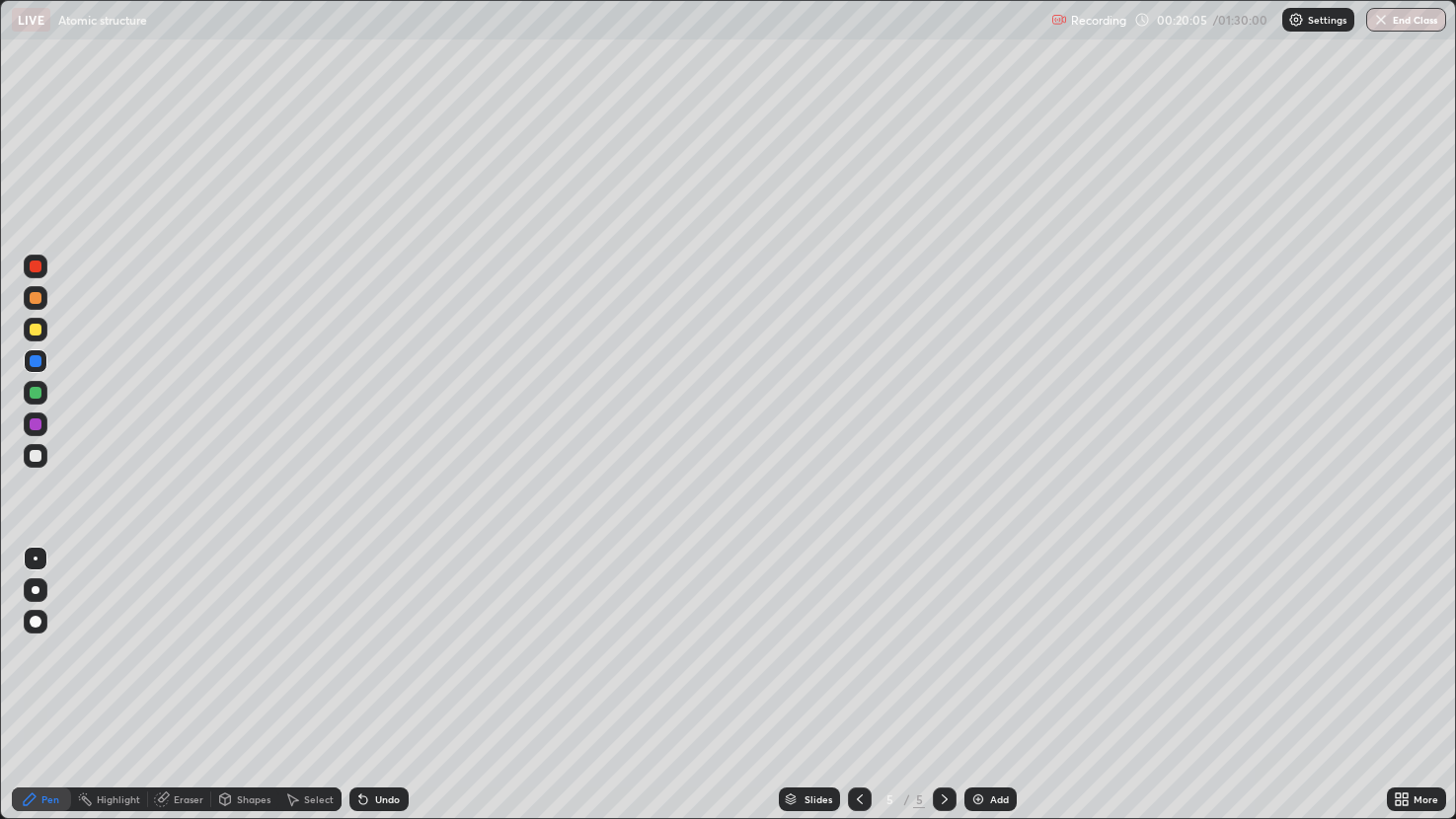click at bounding box center [36, 330] 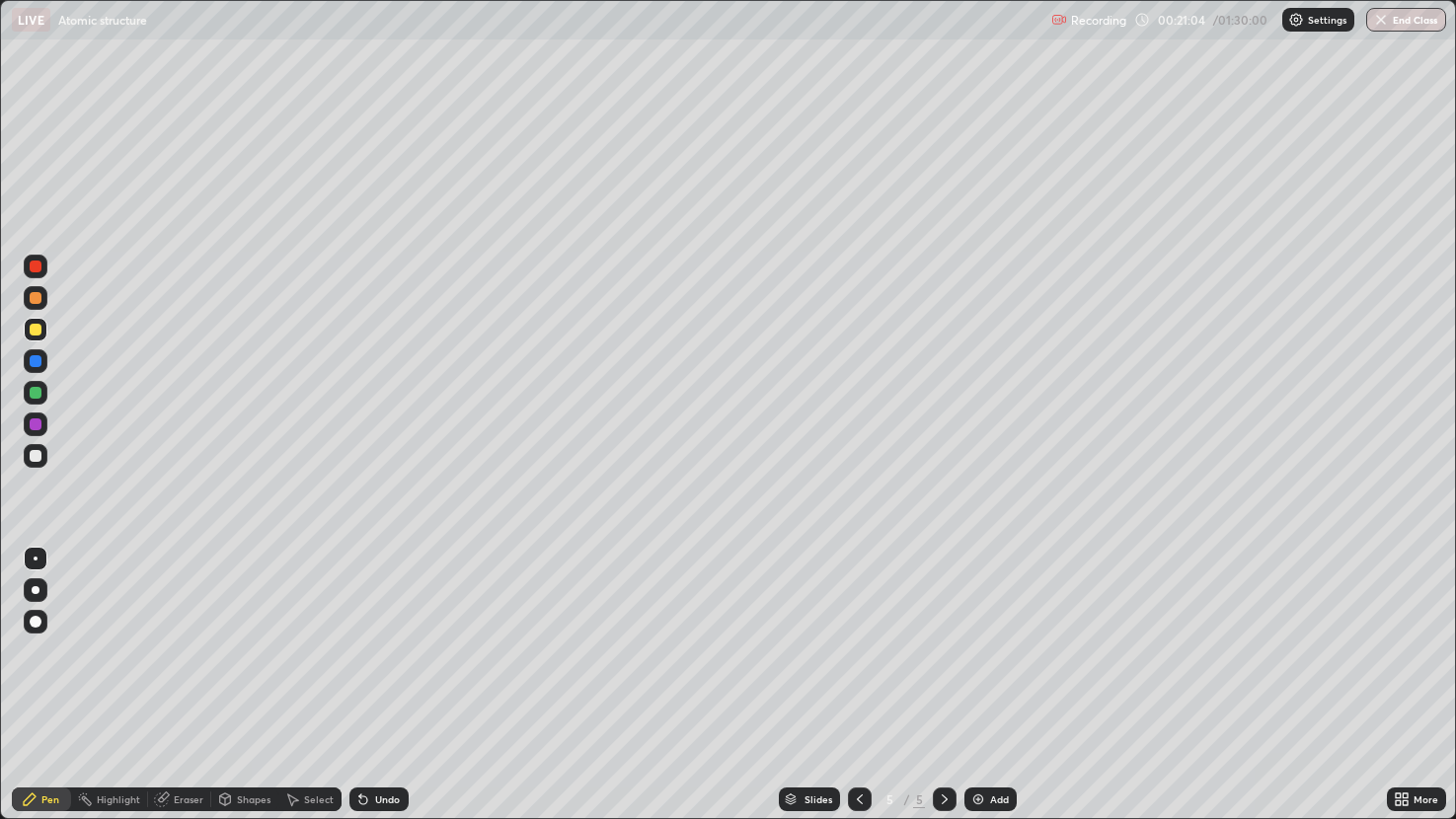 click at bounding box center (36, 661) 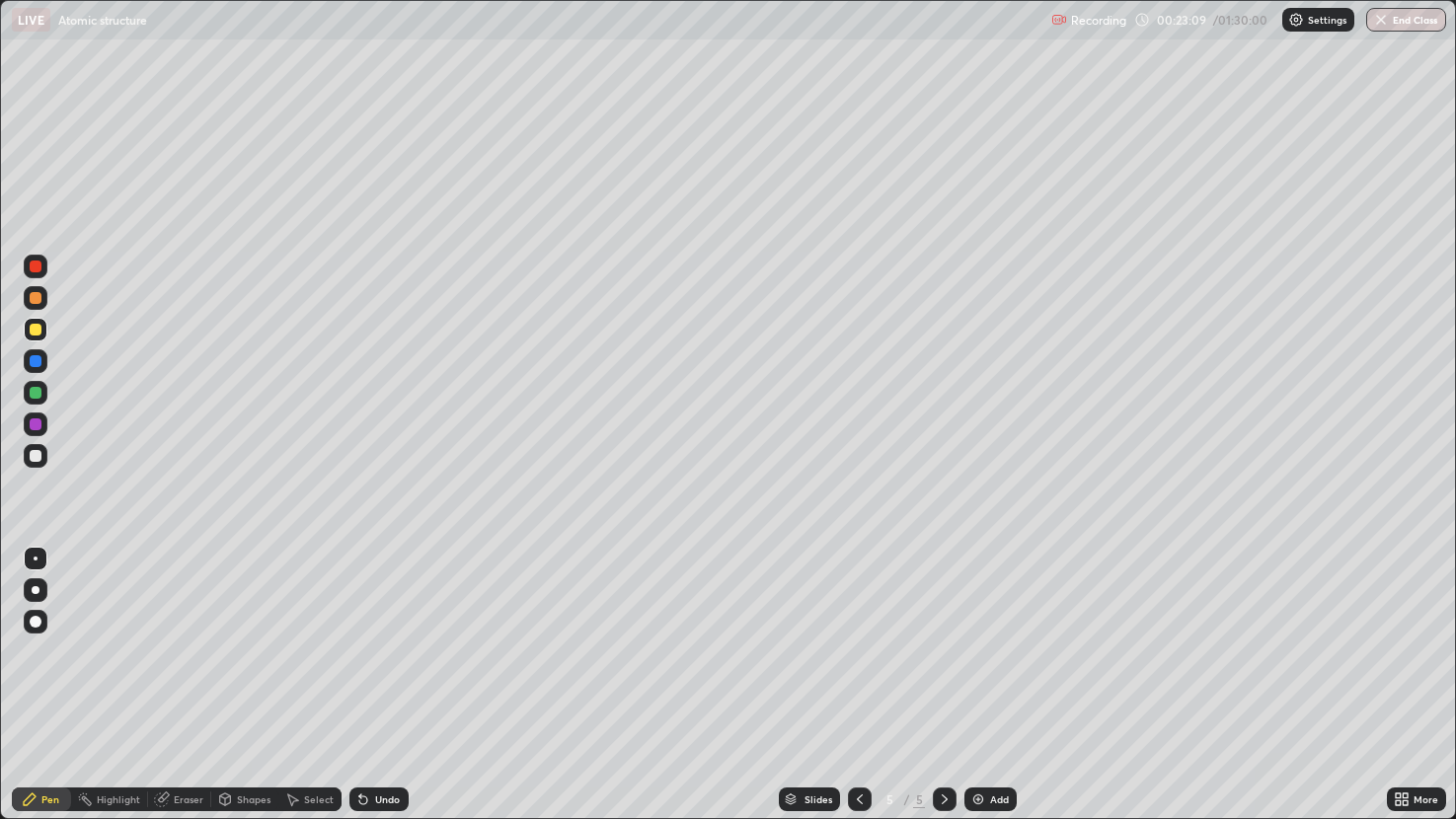 click on "Undo" at bounding box center [387, 799] 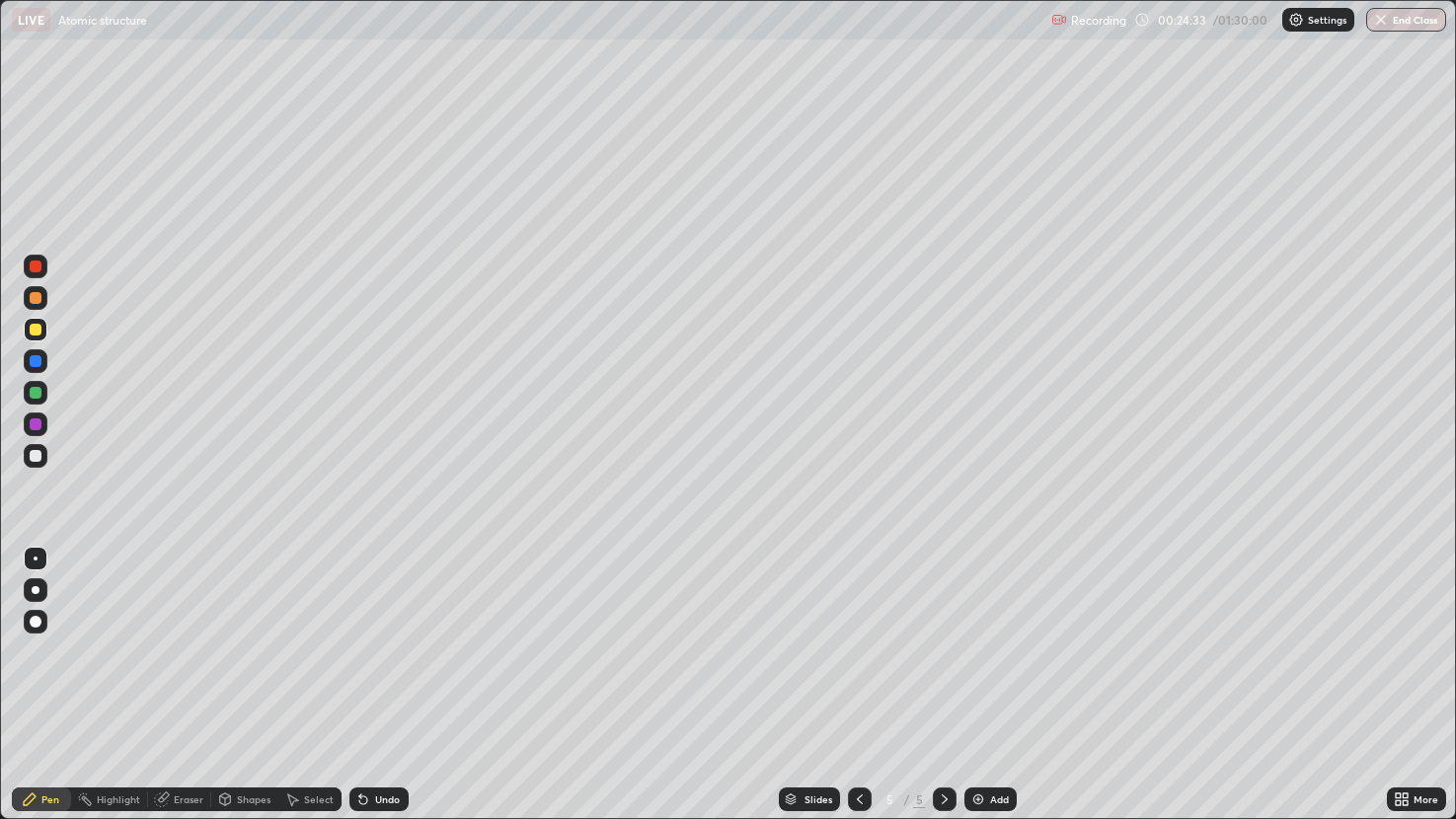 click at bounding box center [36, 393] 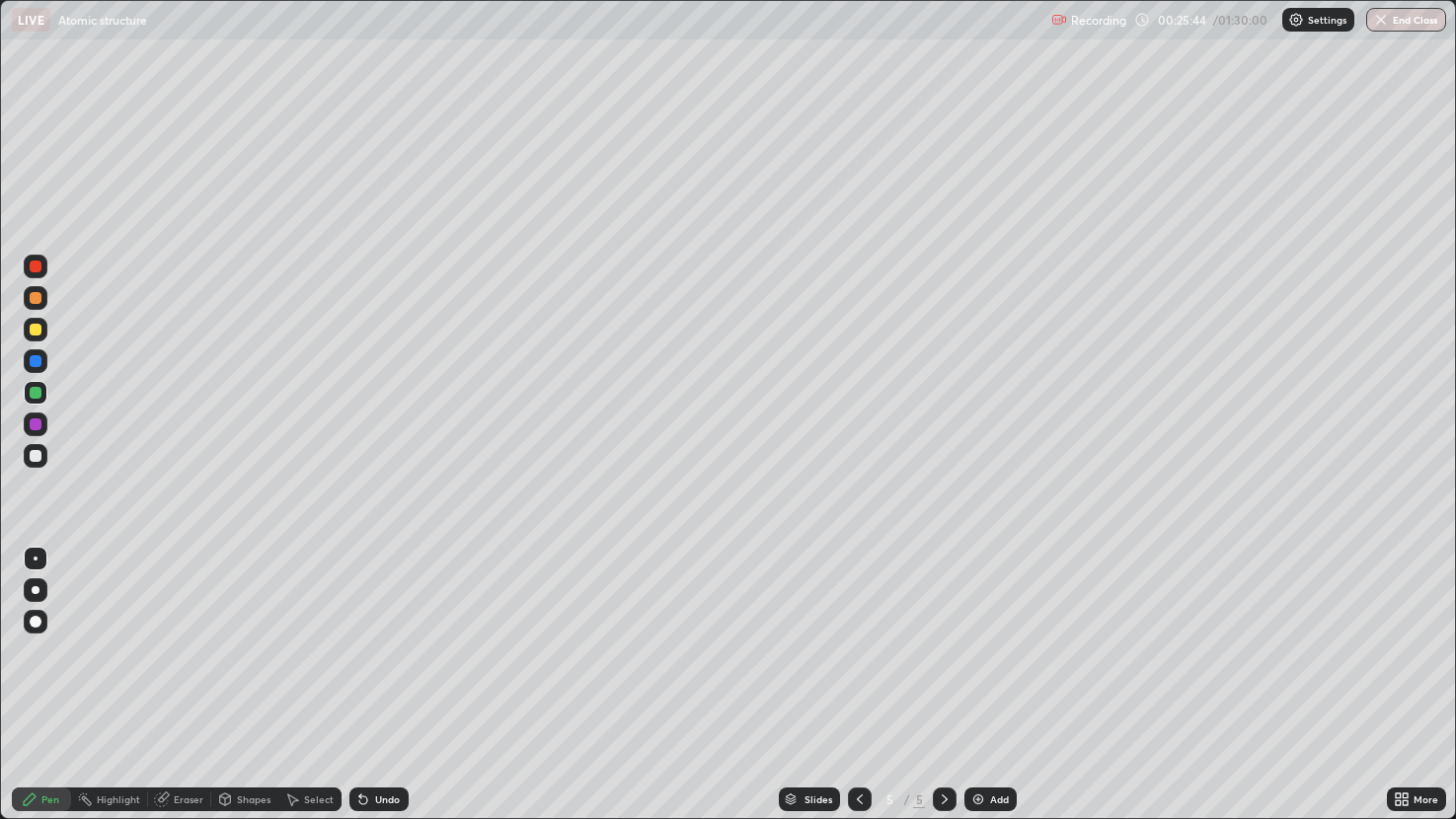 click at bounding box center [978, 799] 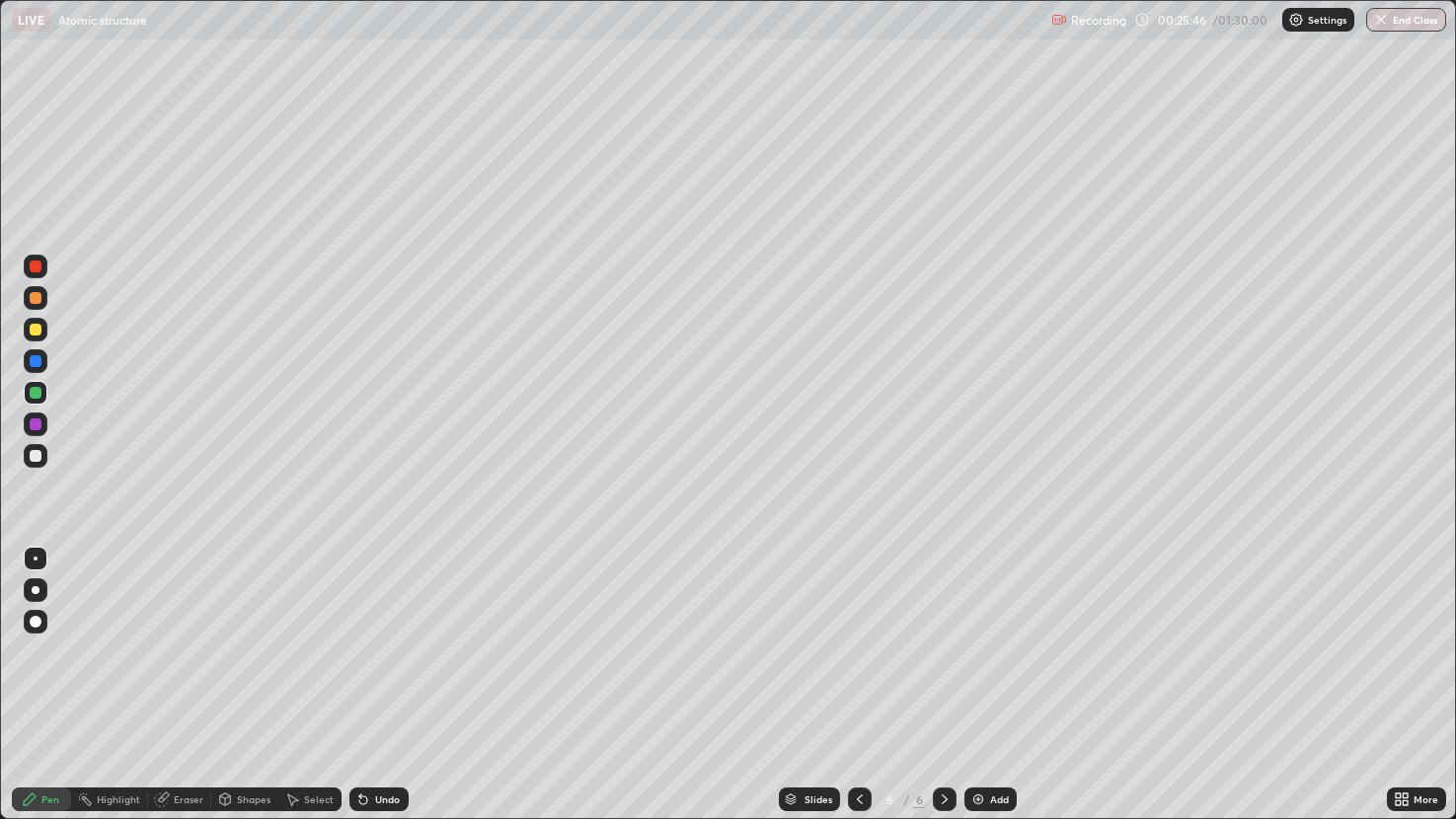 click at bounding box center [36, 266] 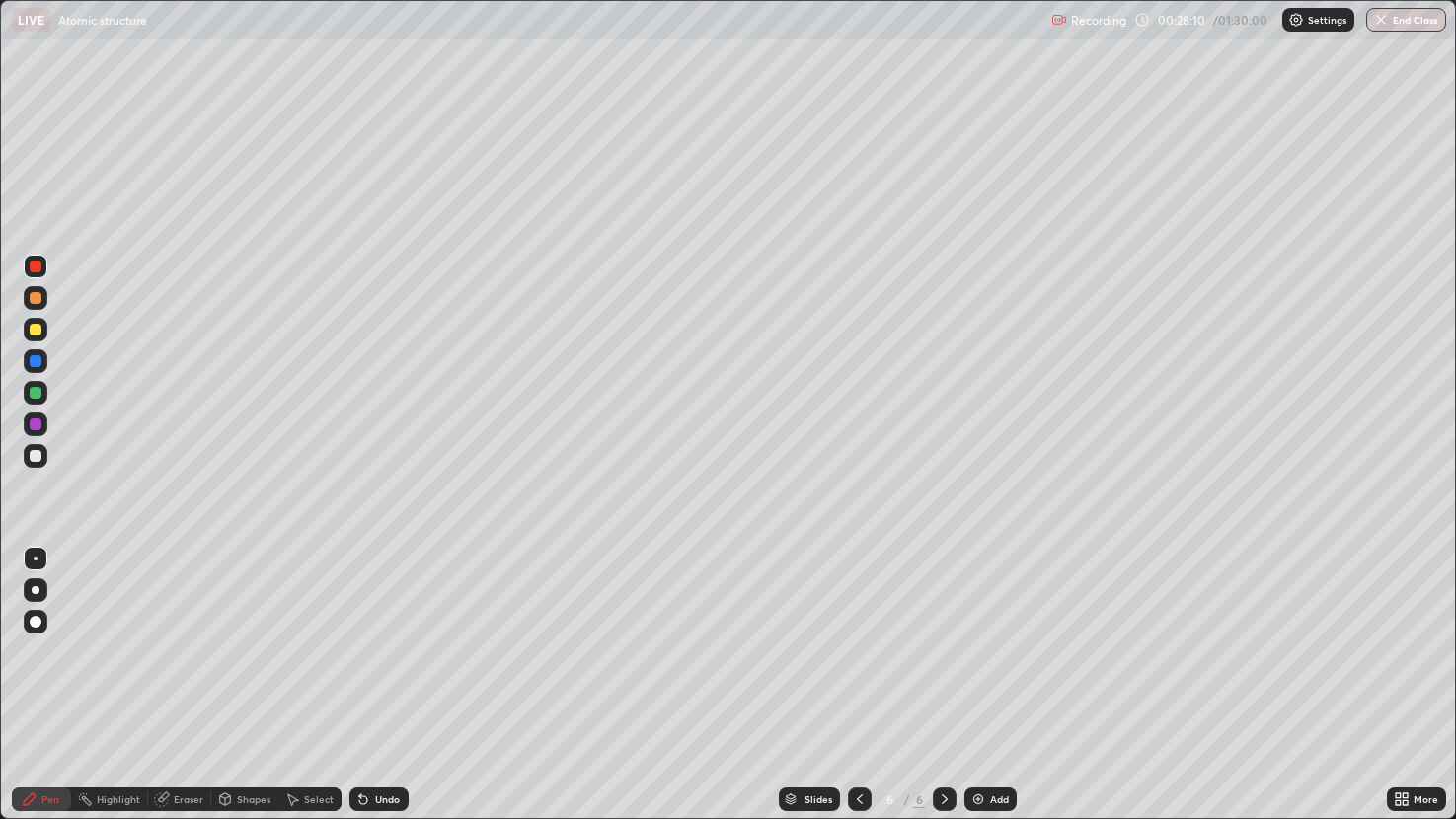 click on "Eraser" at bounding box center [189, 799] 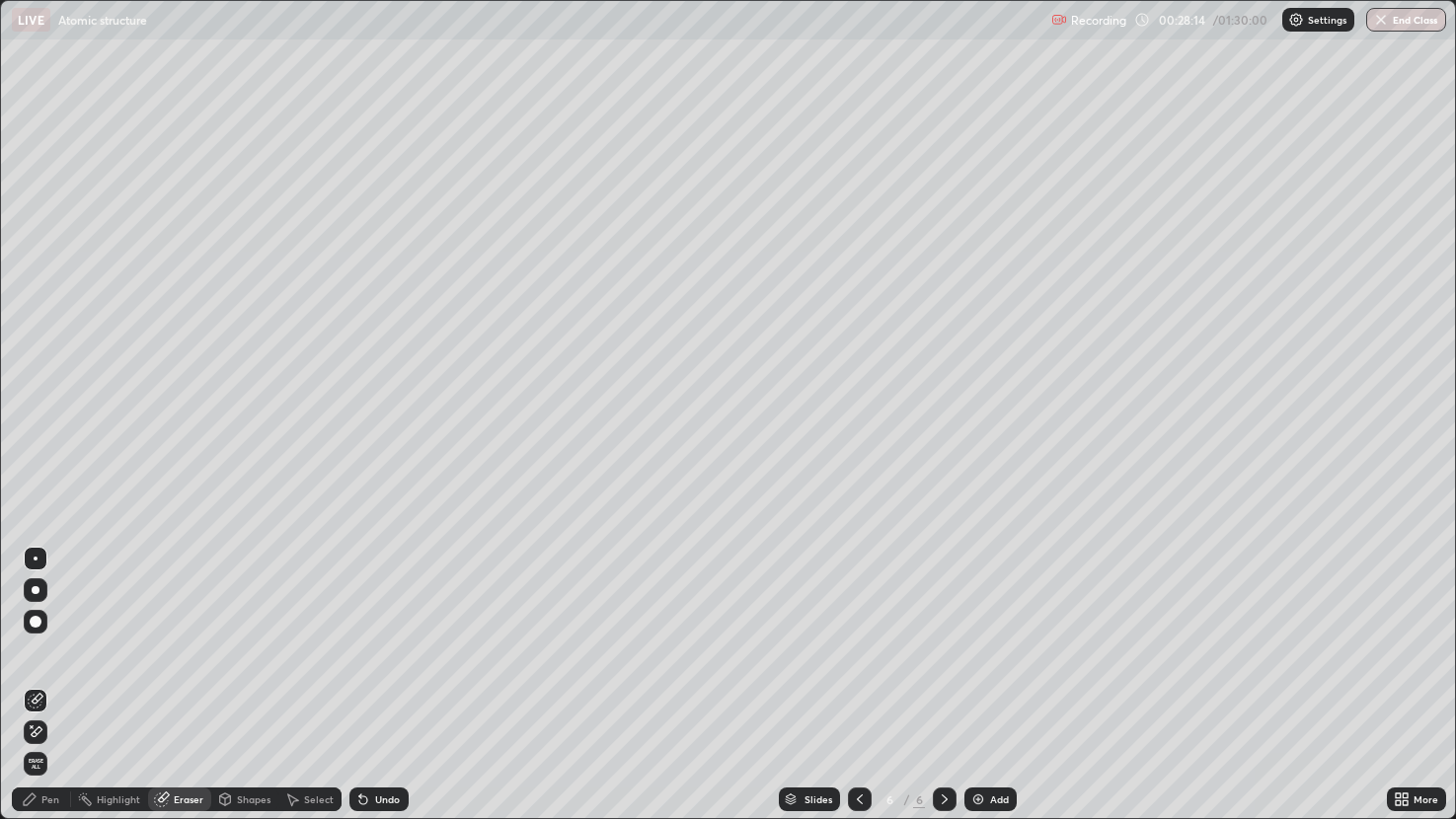 click on "Pen" at bounding box center [50, 799] 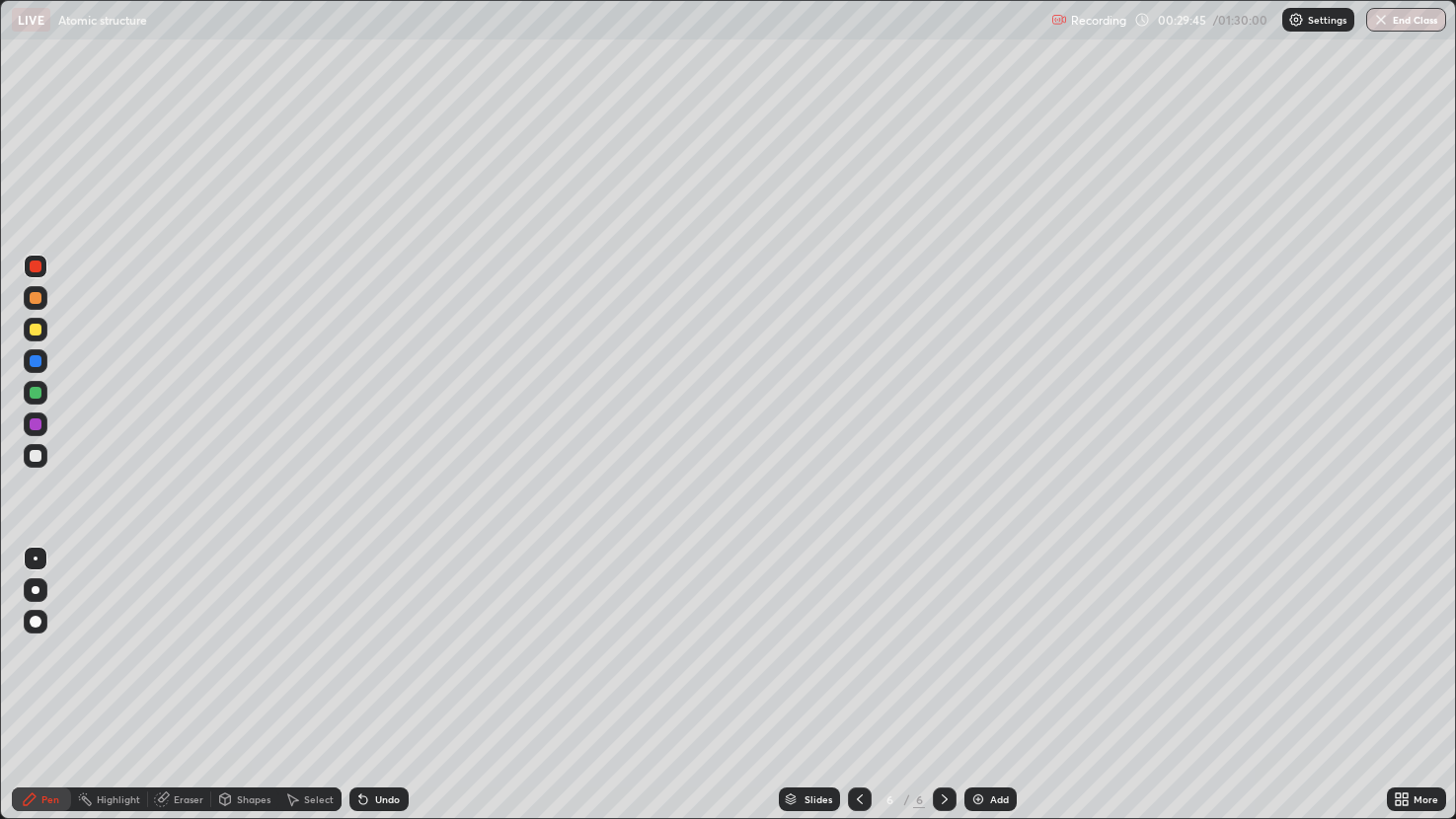 click on "Undo" at bounding box center (379, 799) 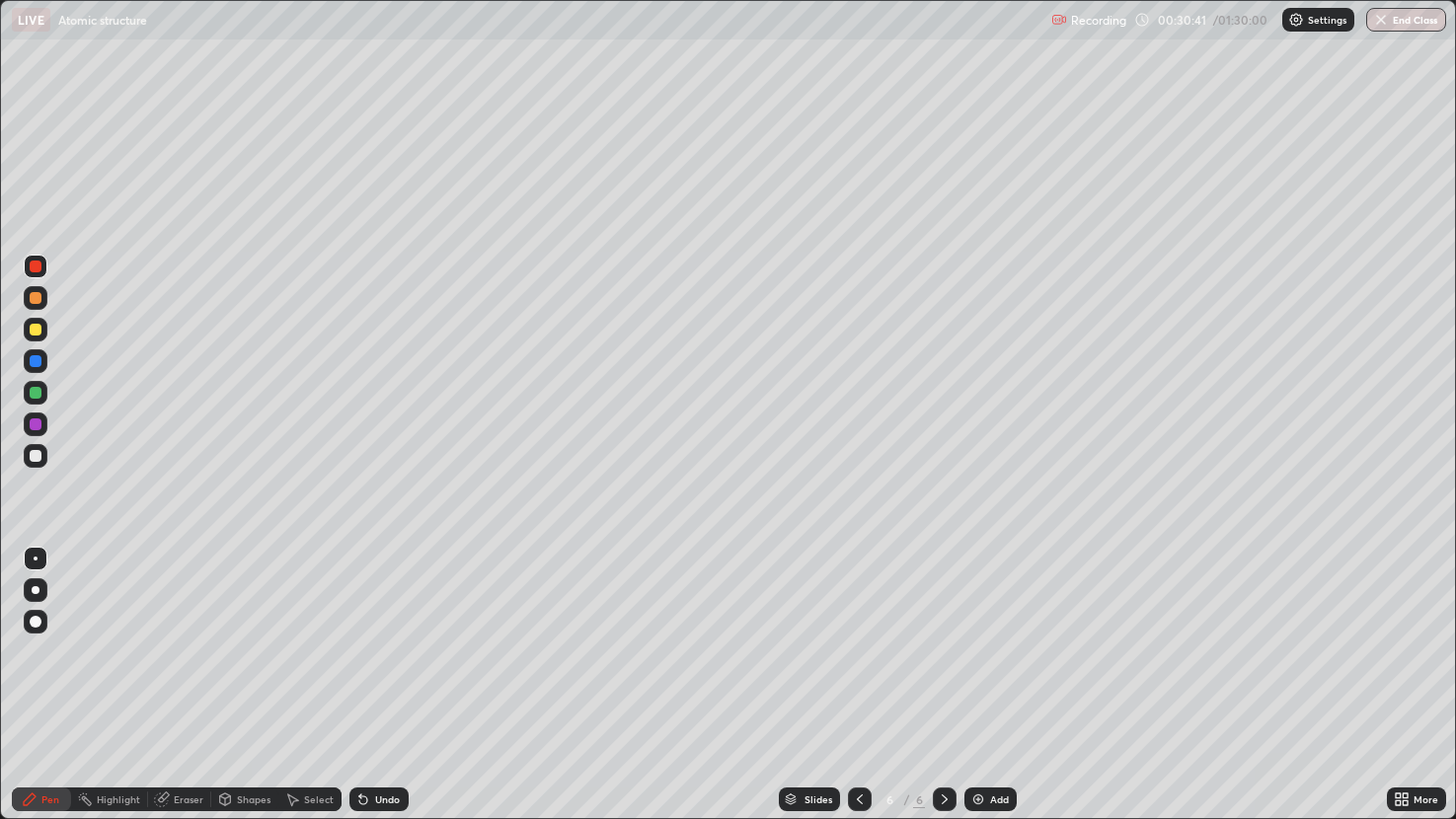 click on "Add" at bounding box center [990, 799] 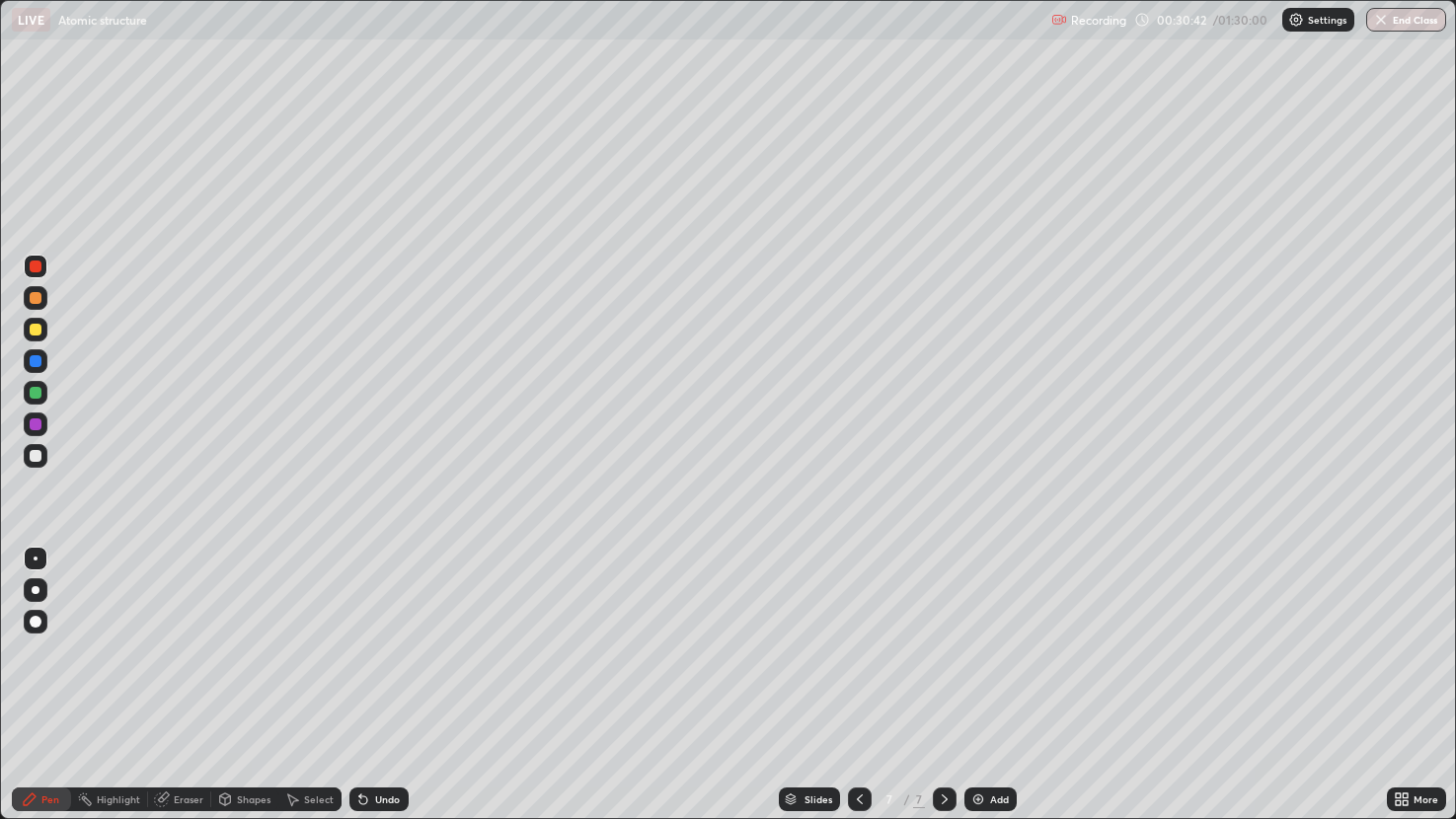 click 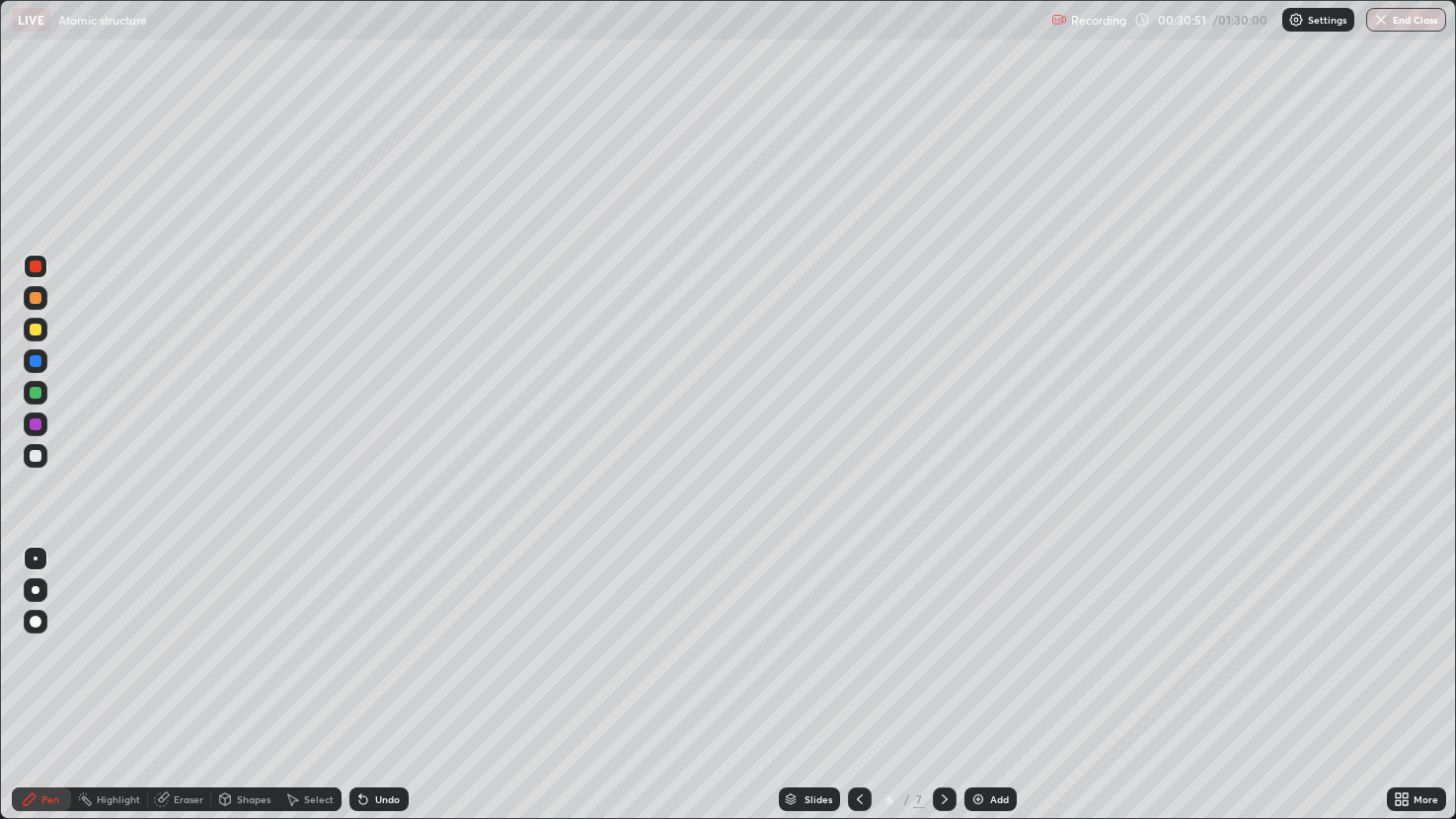 click at bounding box center (978, 799) 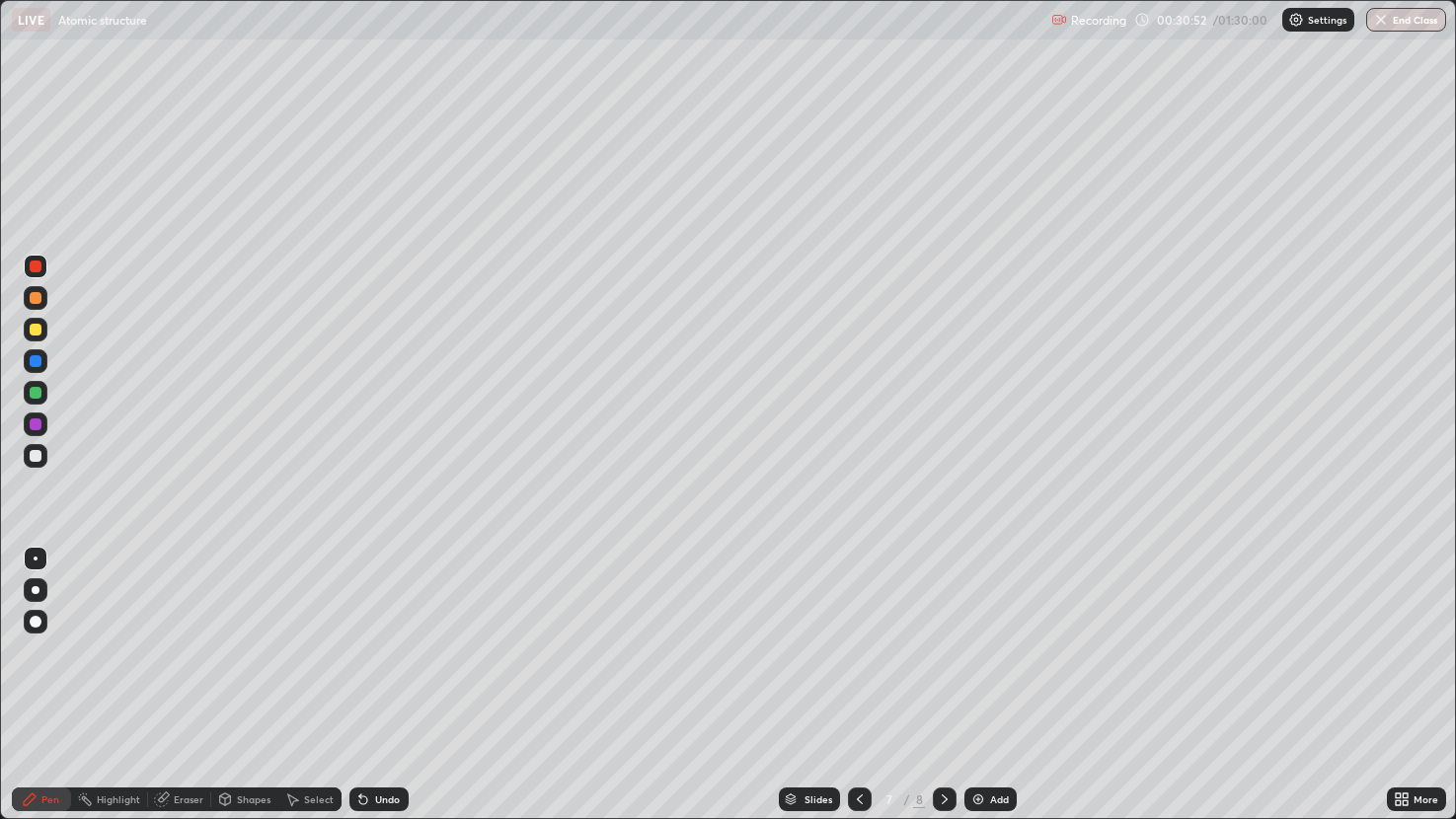 click 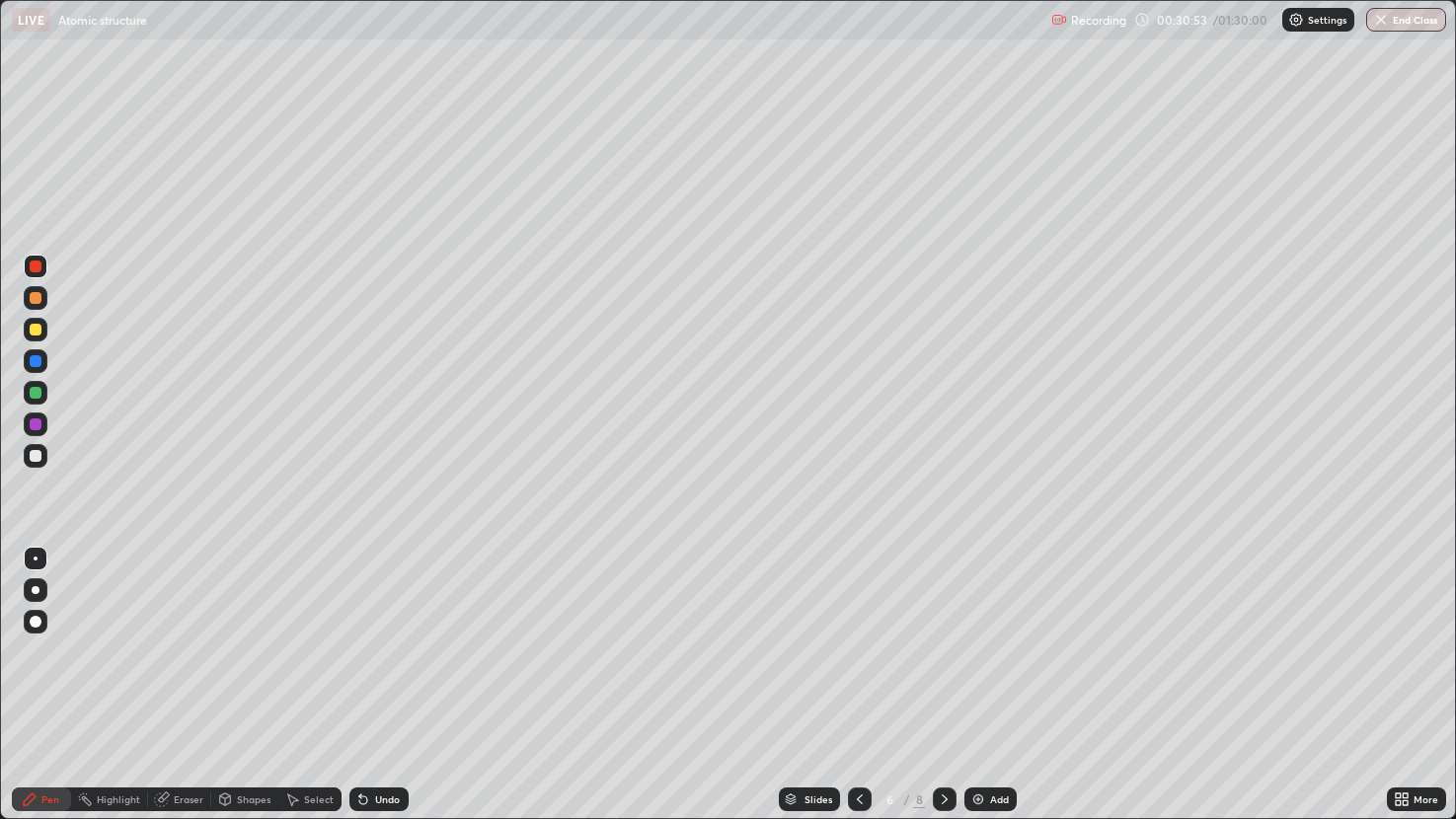 click at bounding box center (945, 799) 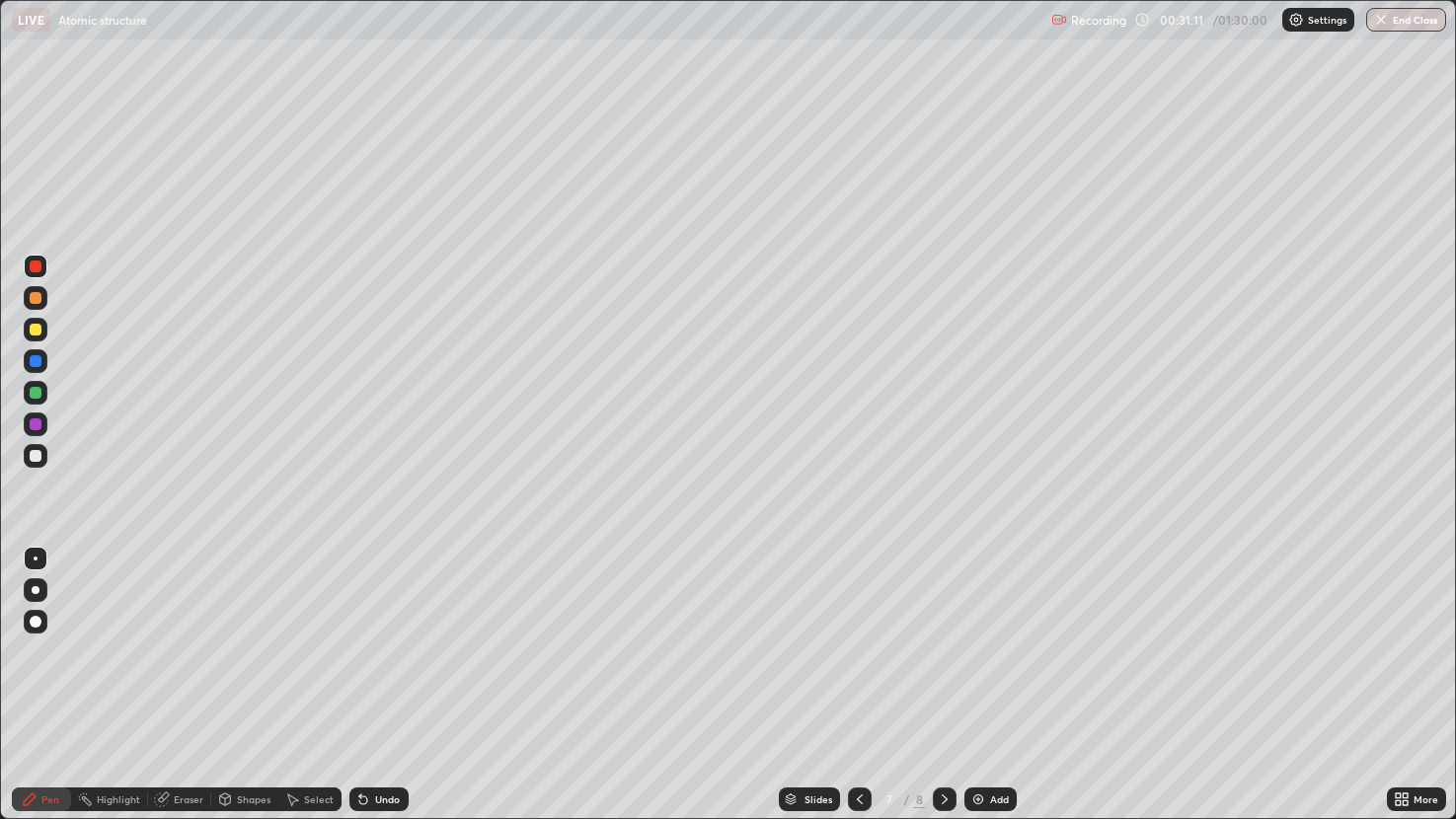 click at bounding box center [36, 393] 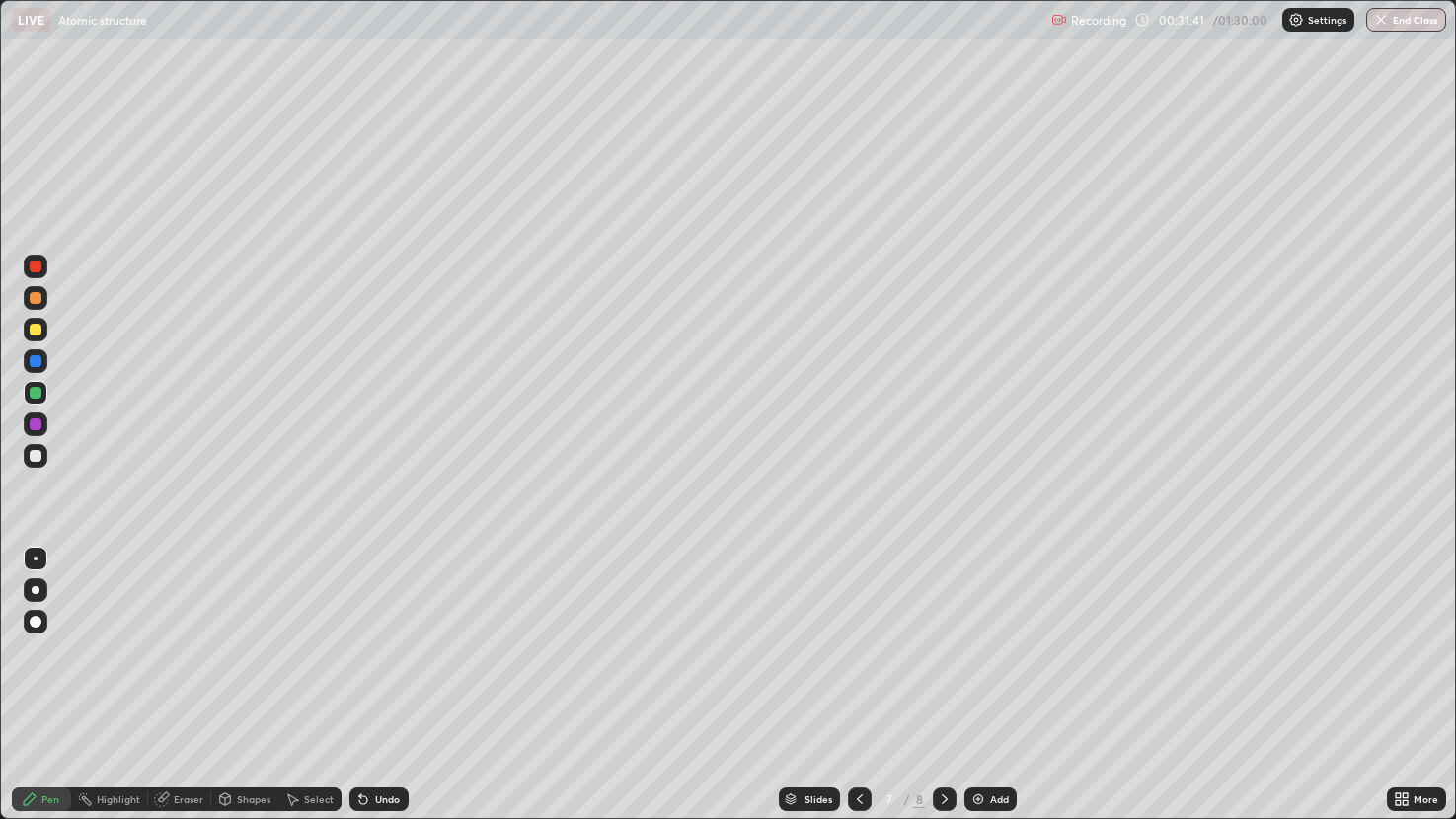 click at bounding box center [36, 456] 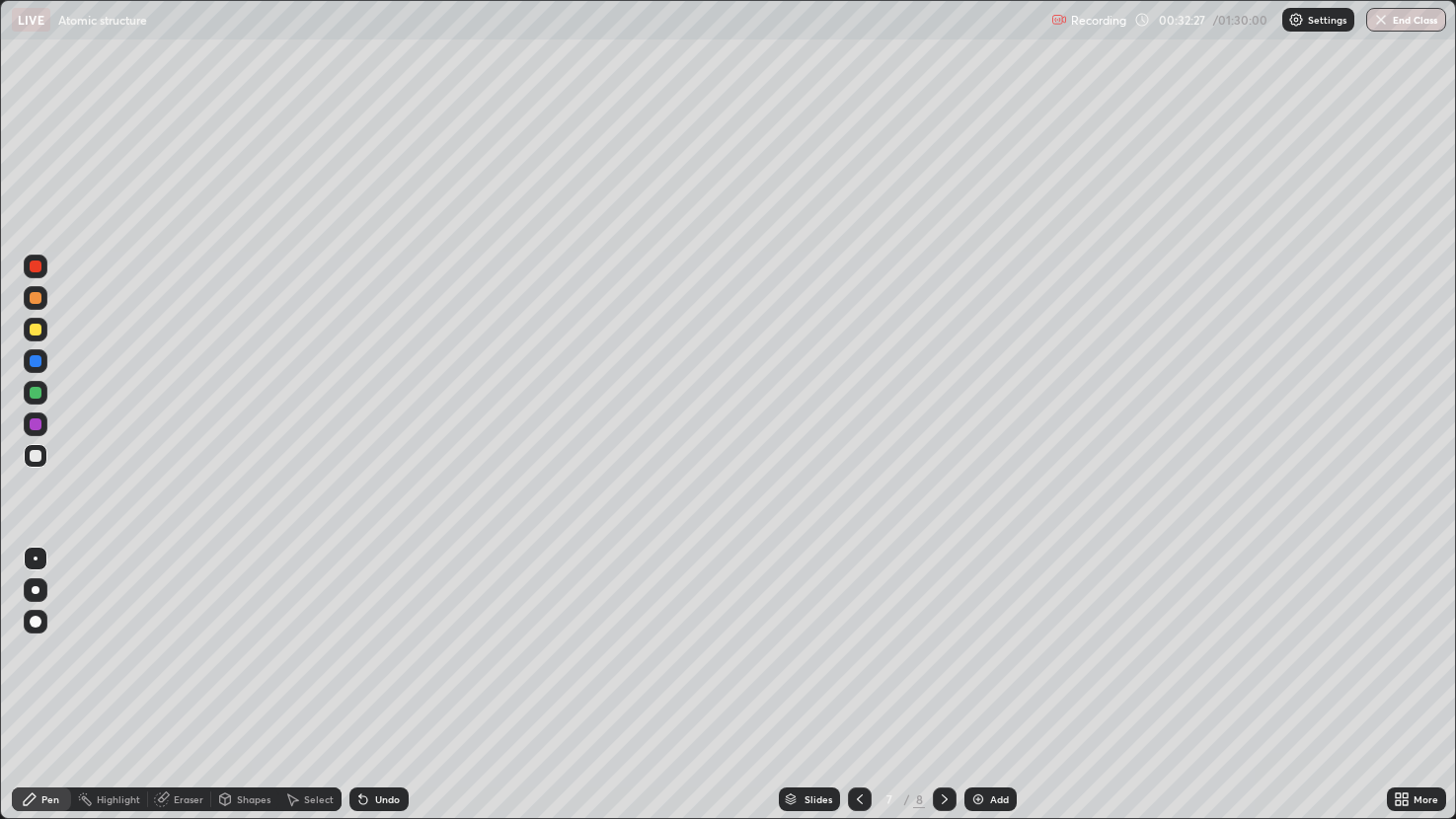 click 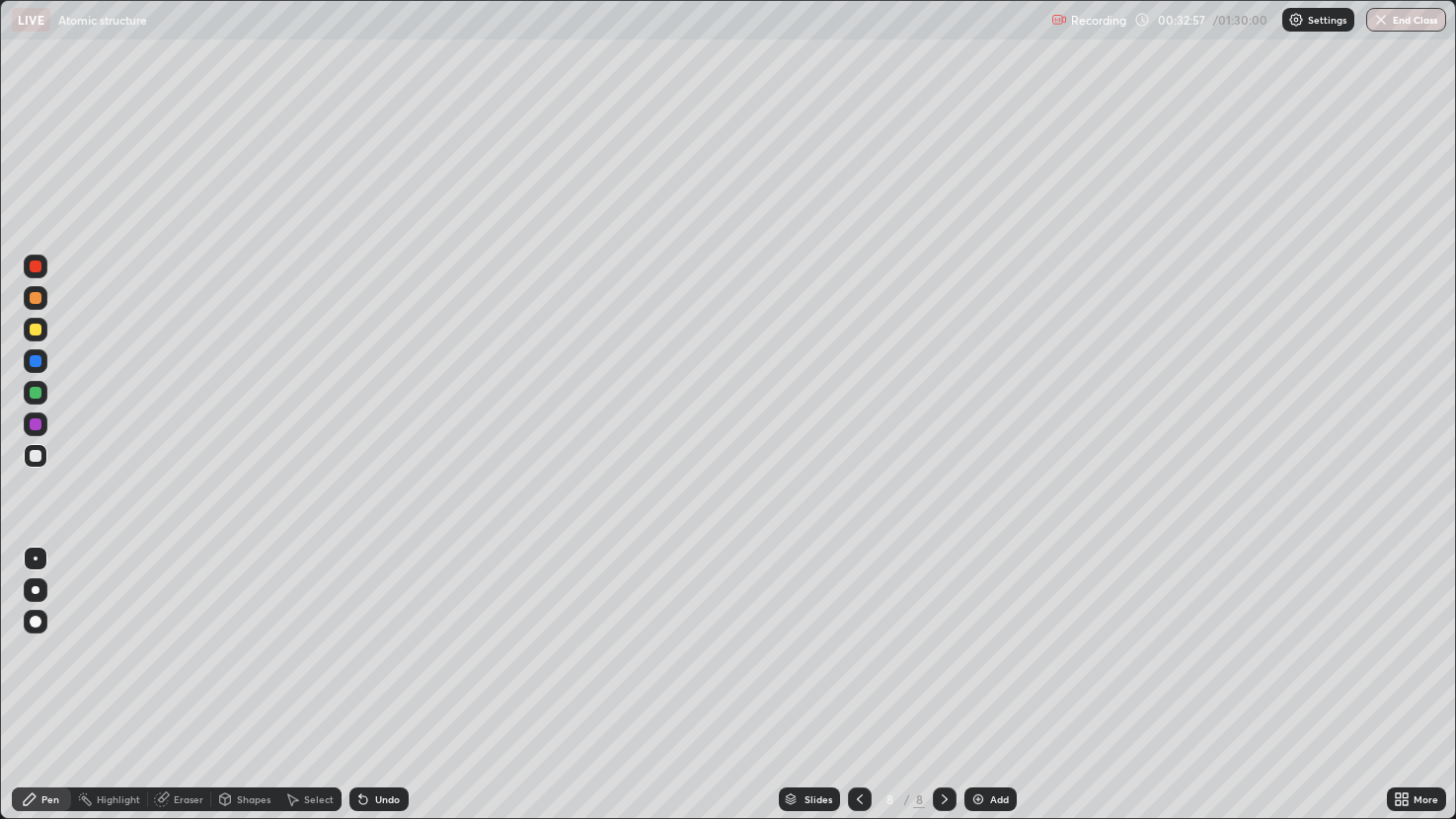 click at bounding box center [36, 298] 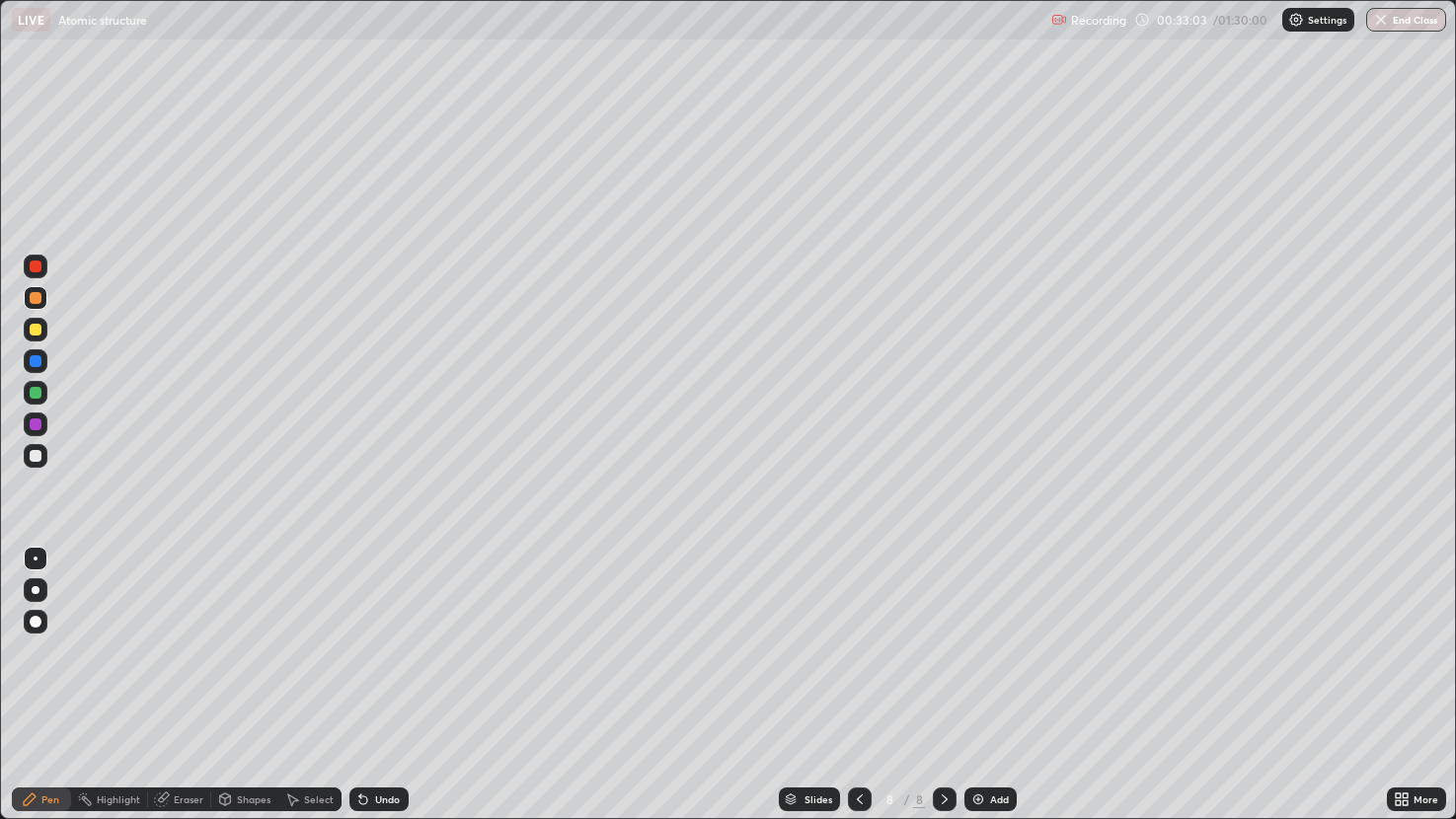 click on "Undo" at bounding box center (379, 799) 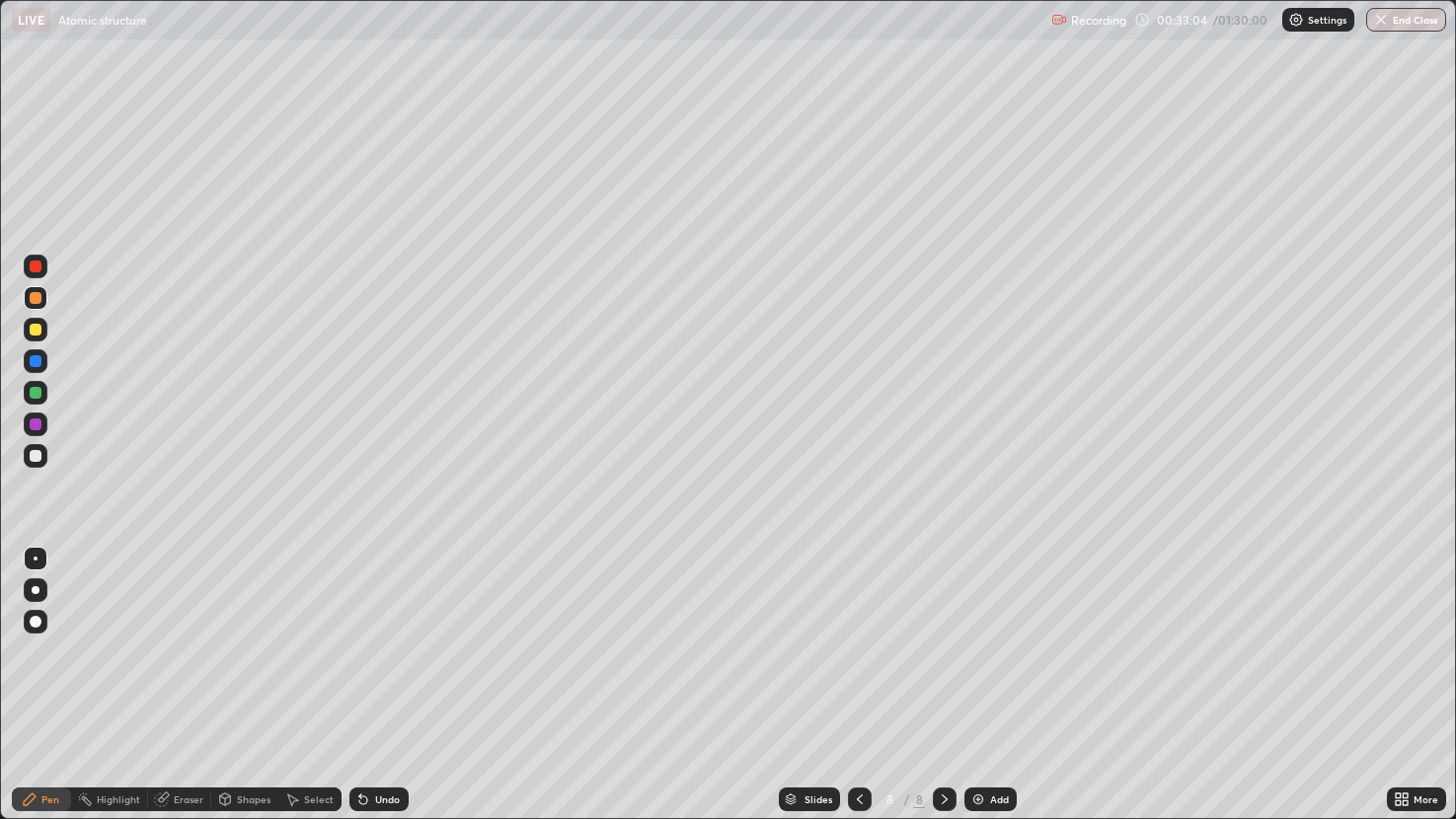 click on "Undo" at bounding box center [387, 799] 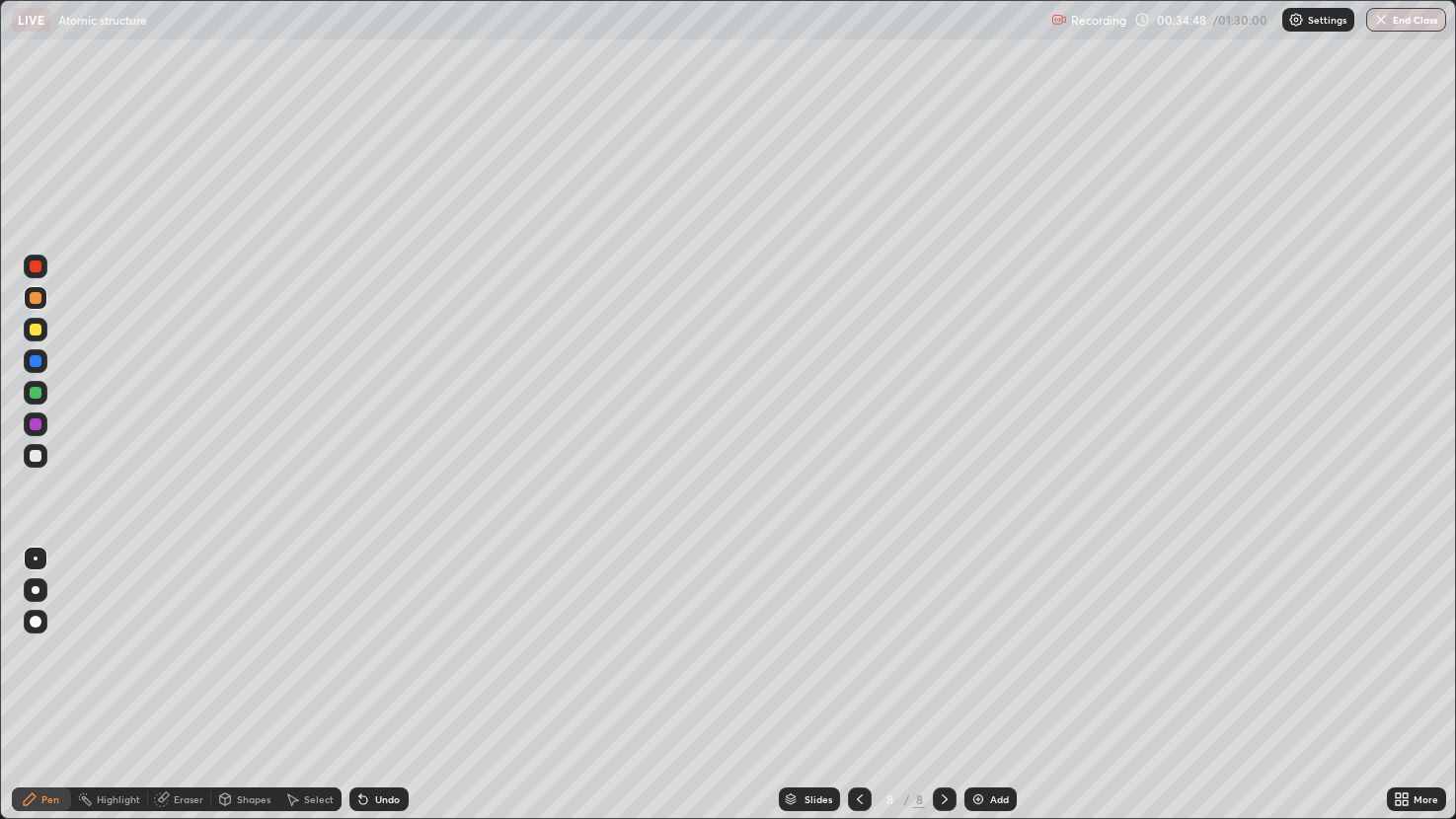 click at bounding box center (36, 424) 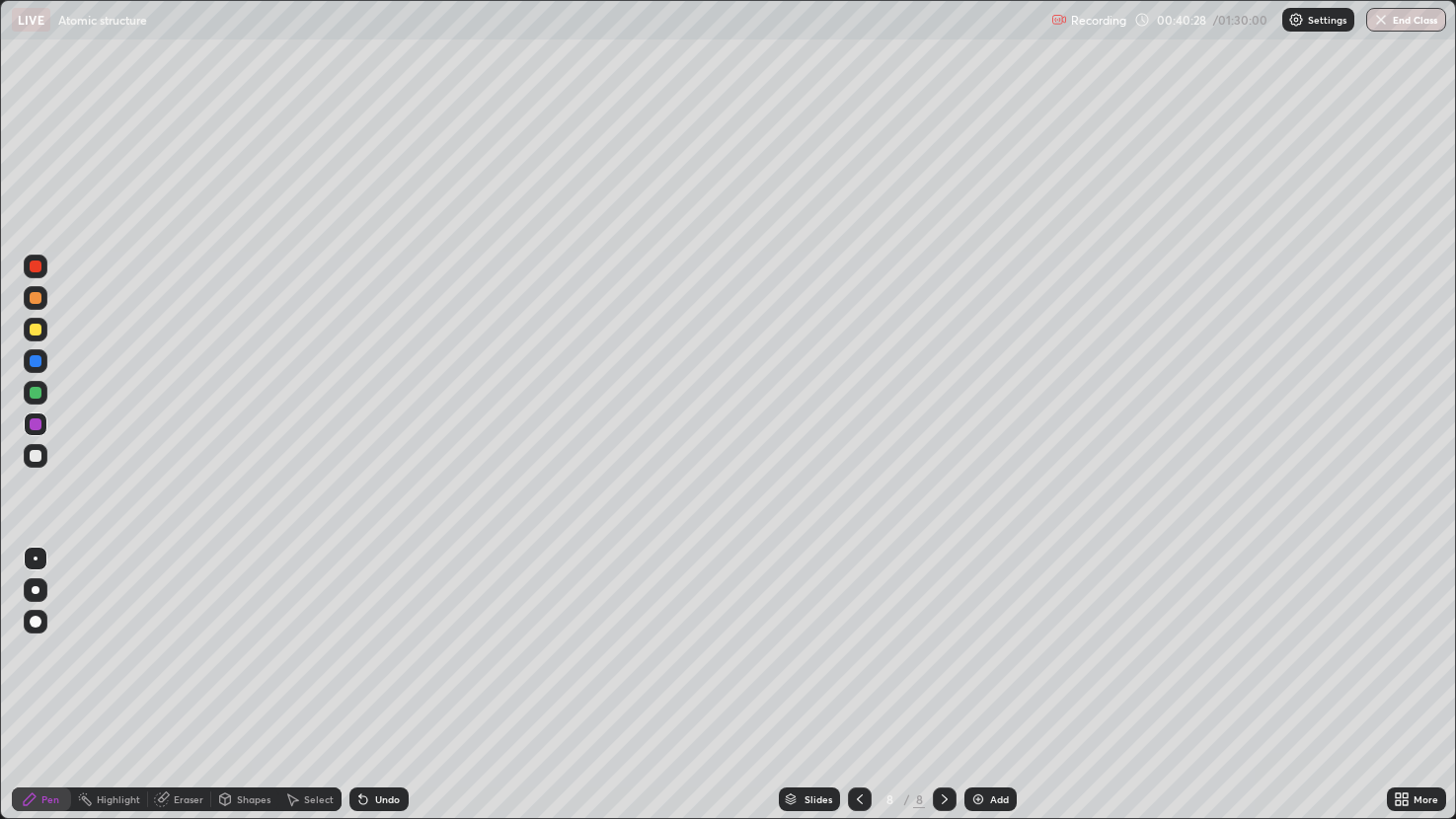 click at bounding box center (978, 799) 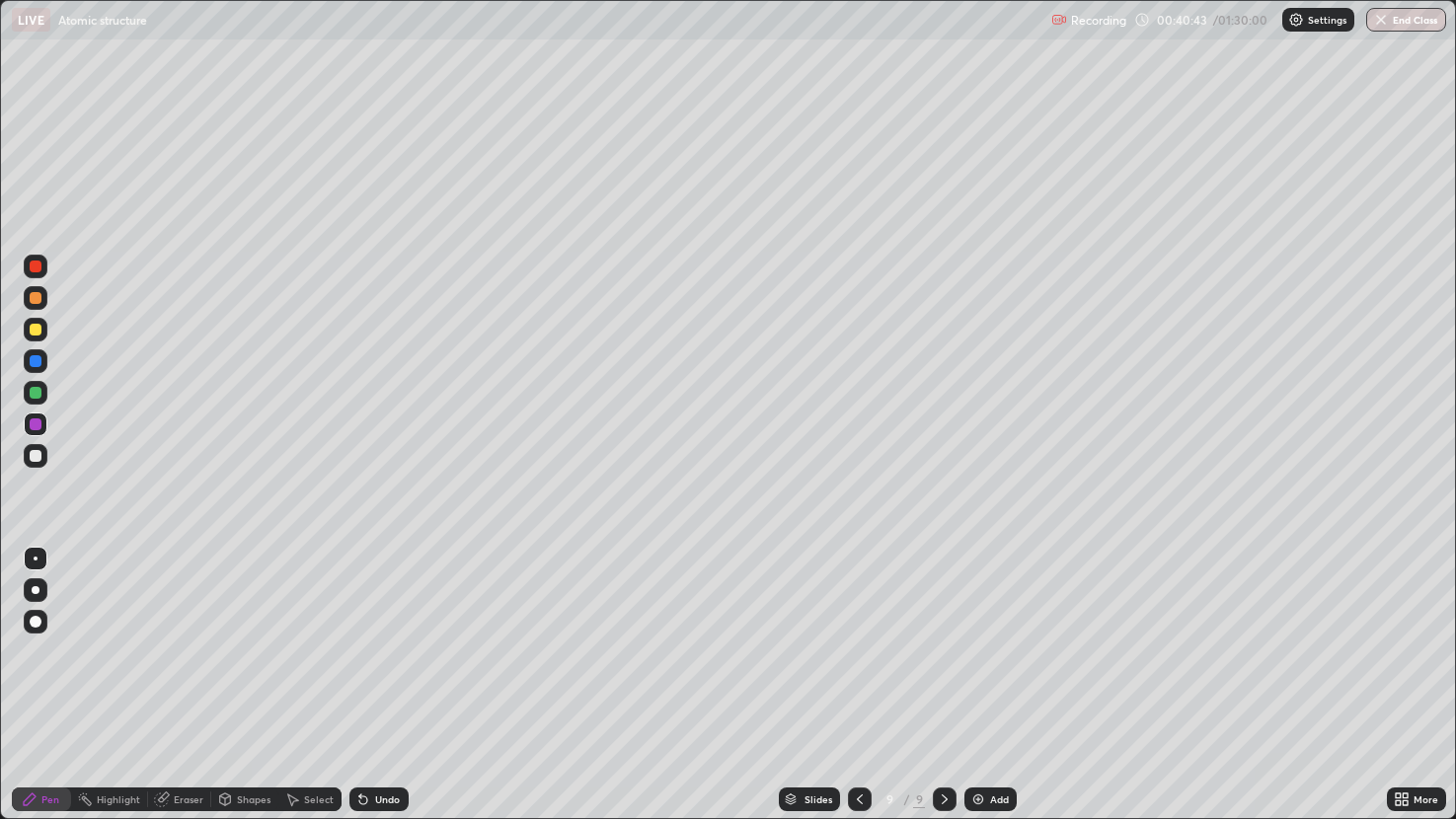 click on "Undo" at bounding box center (379, 799) 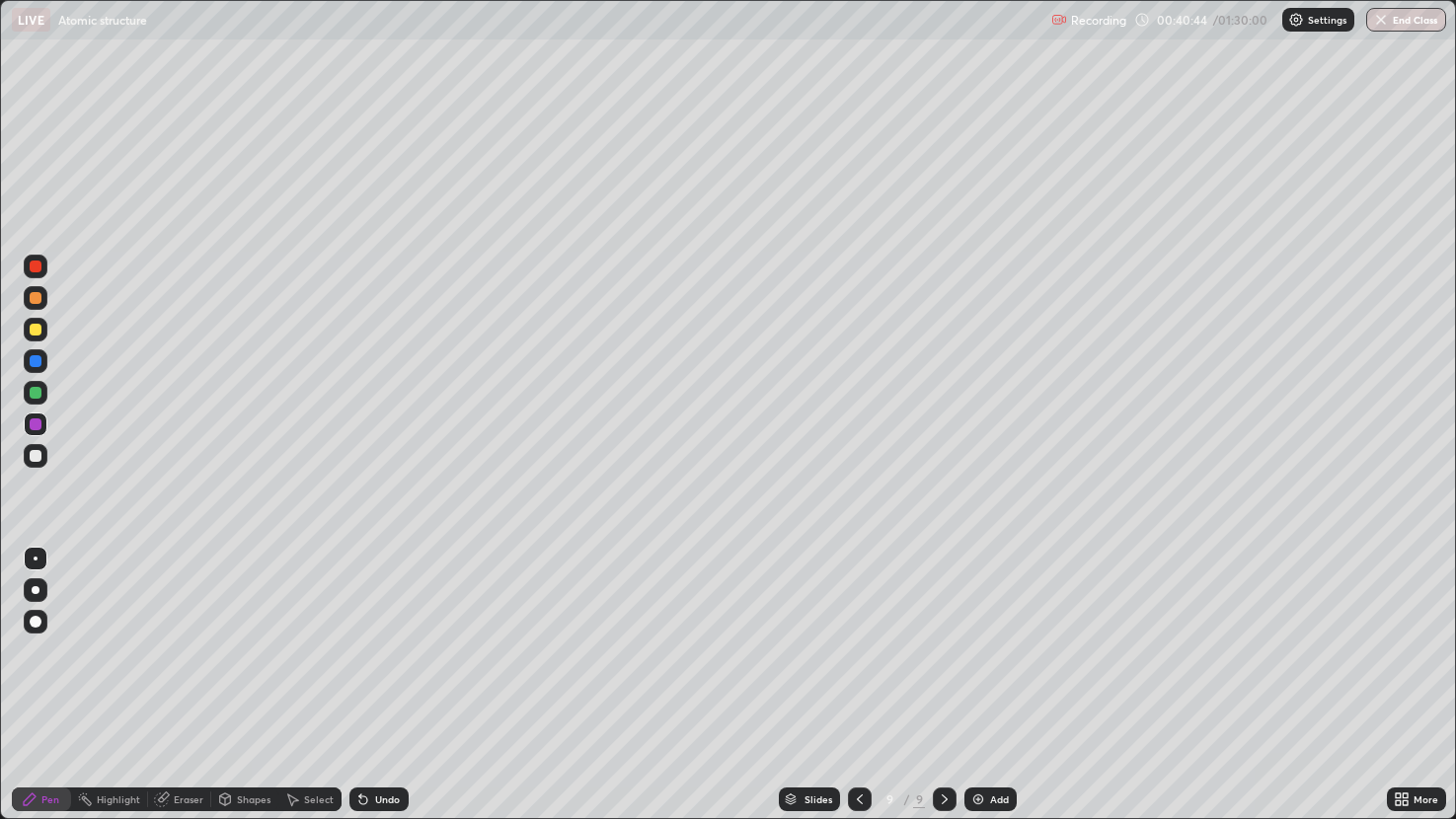 click on "Eraser" at bounding box center (180, 799) 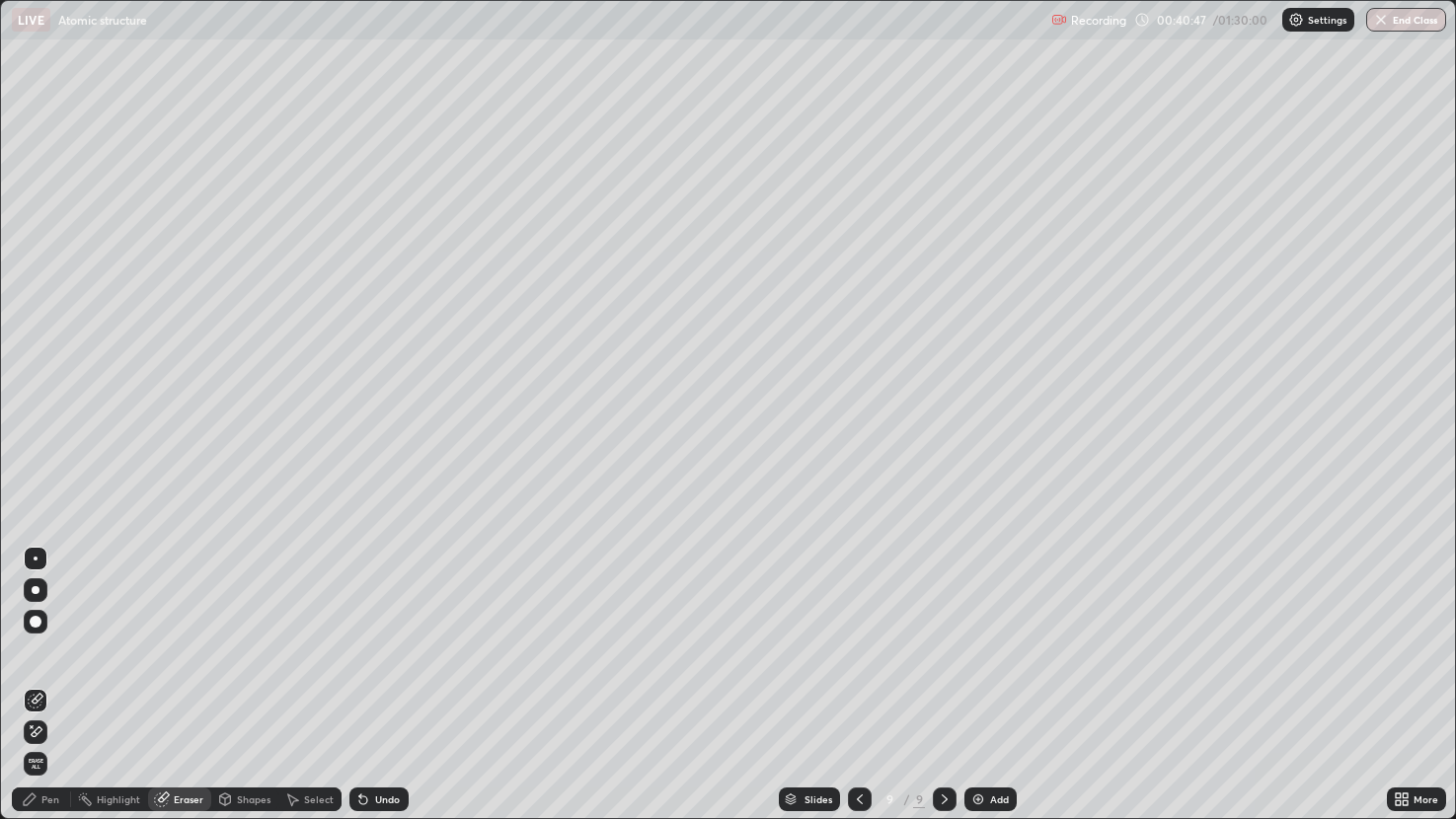 click on "Pen" at bounding box center [41, 799] 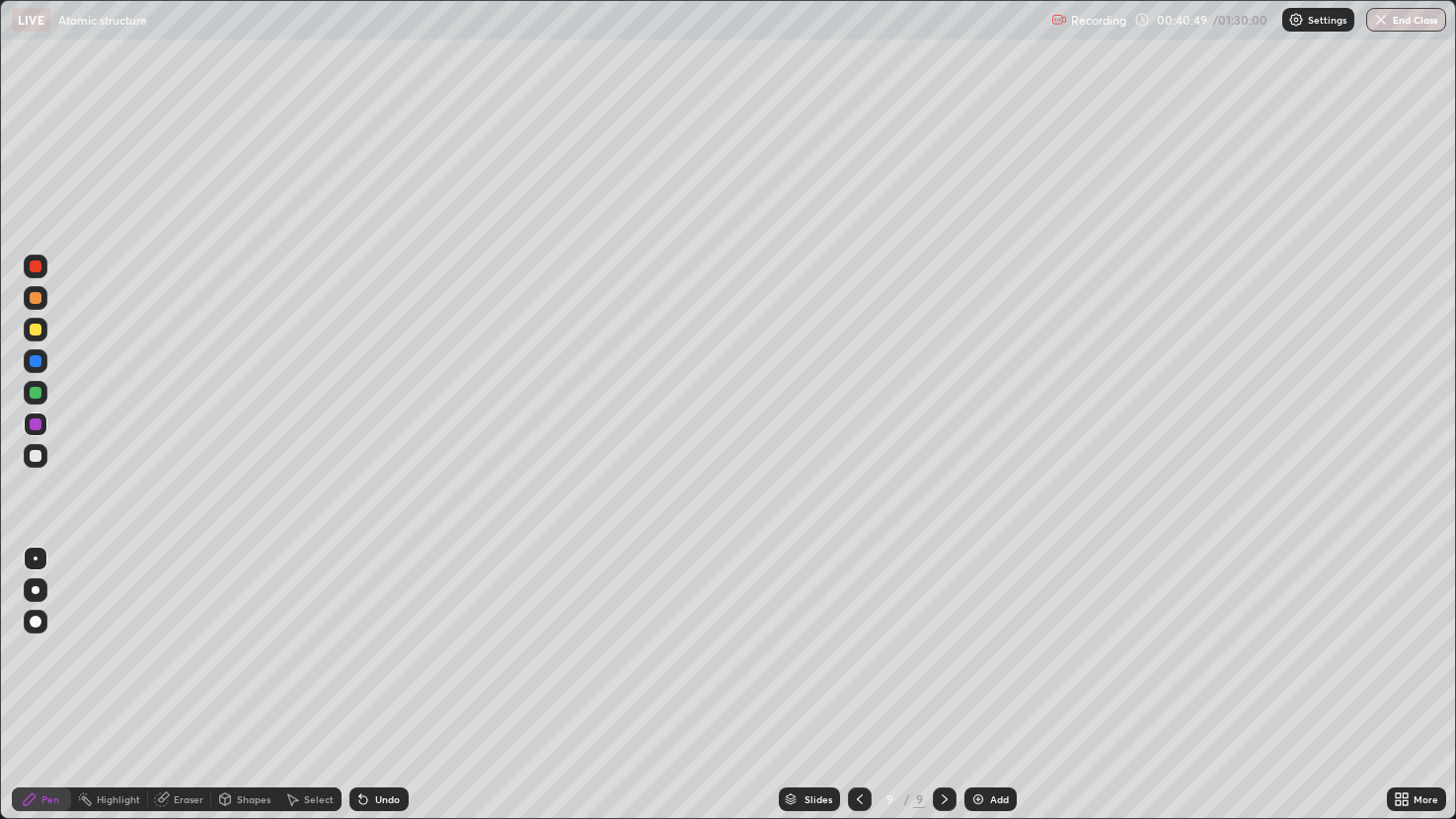 click at bounding box center [36, 424] 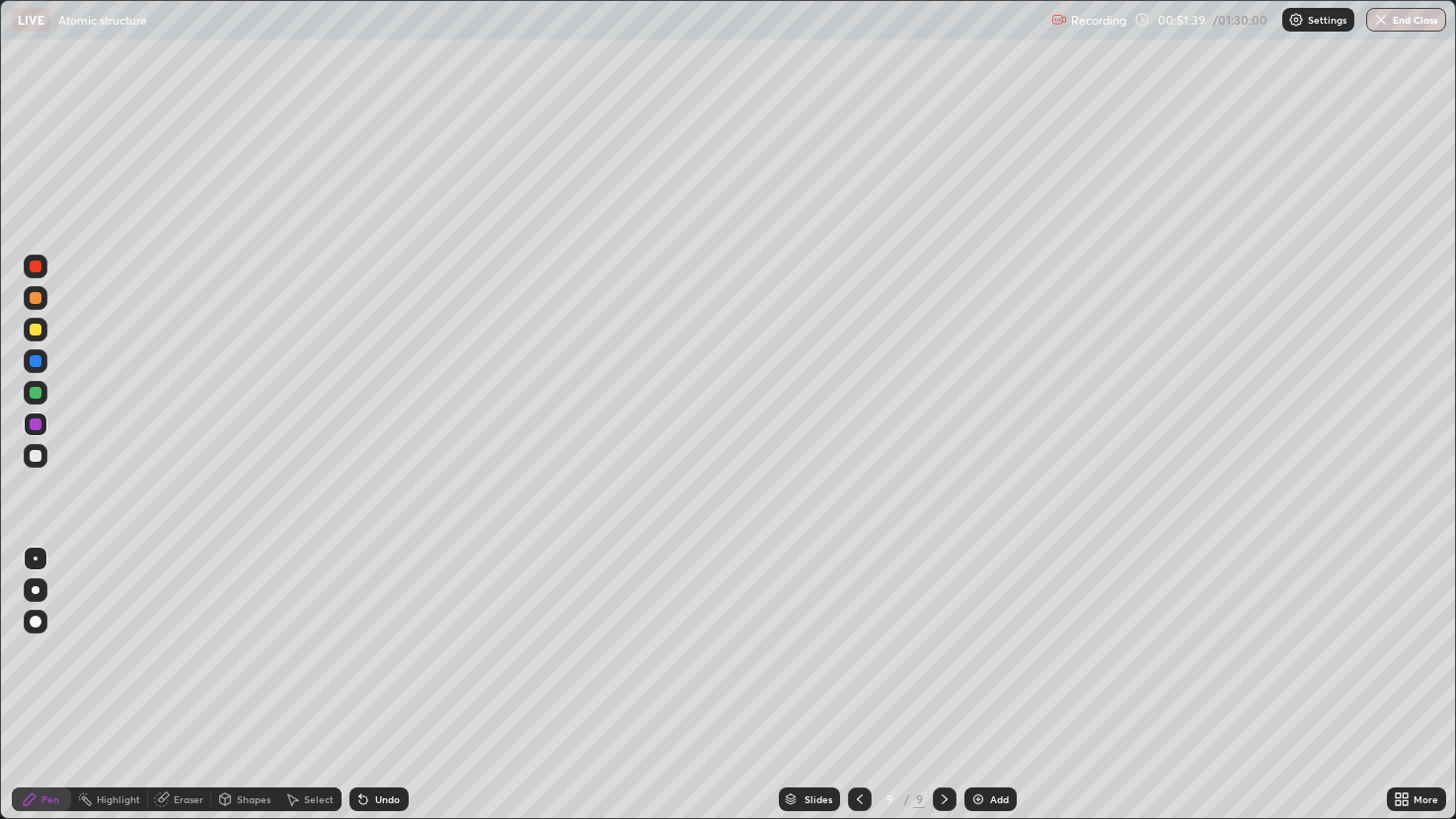 click at bounding box center (978, 799) 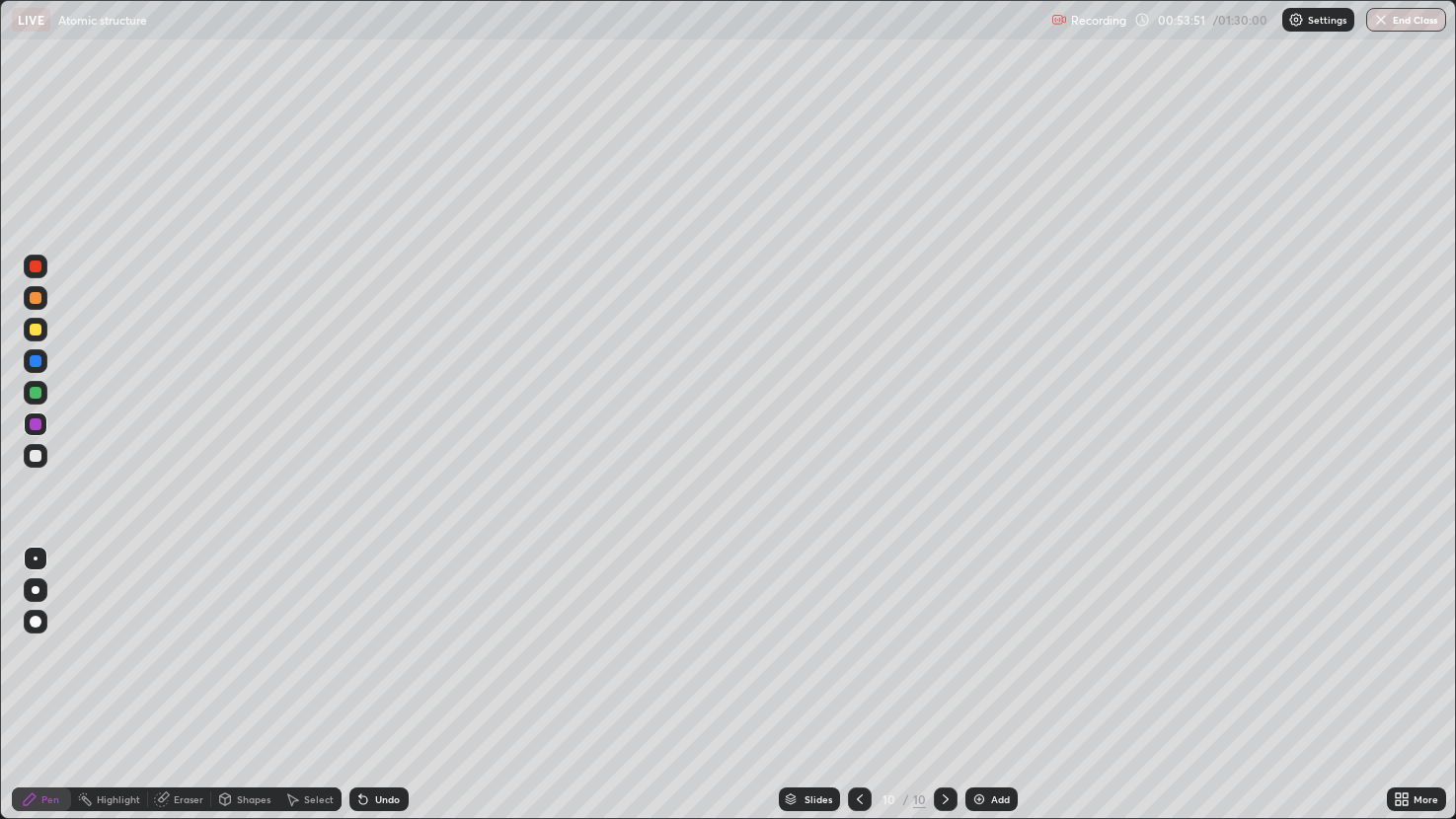 click on "Undo" at bounding box center (379, 799) 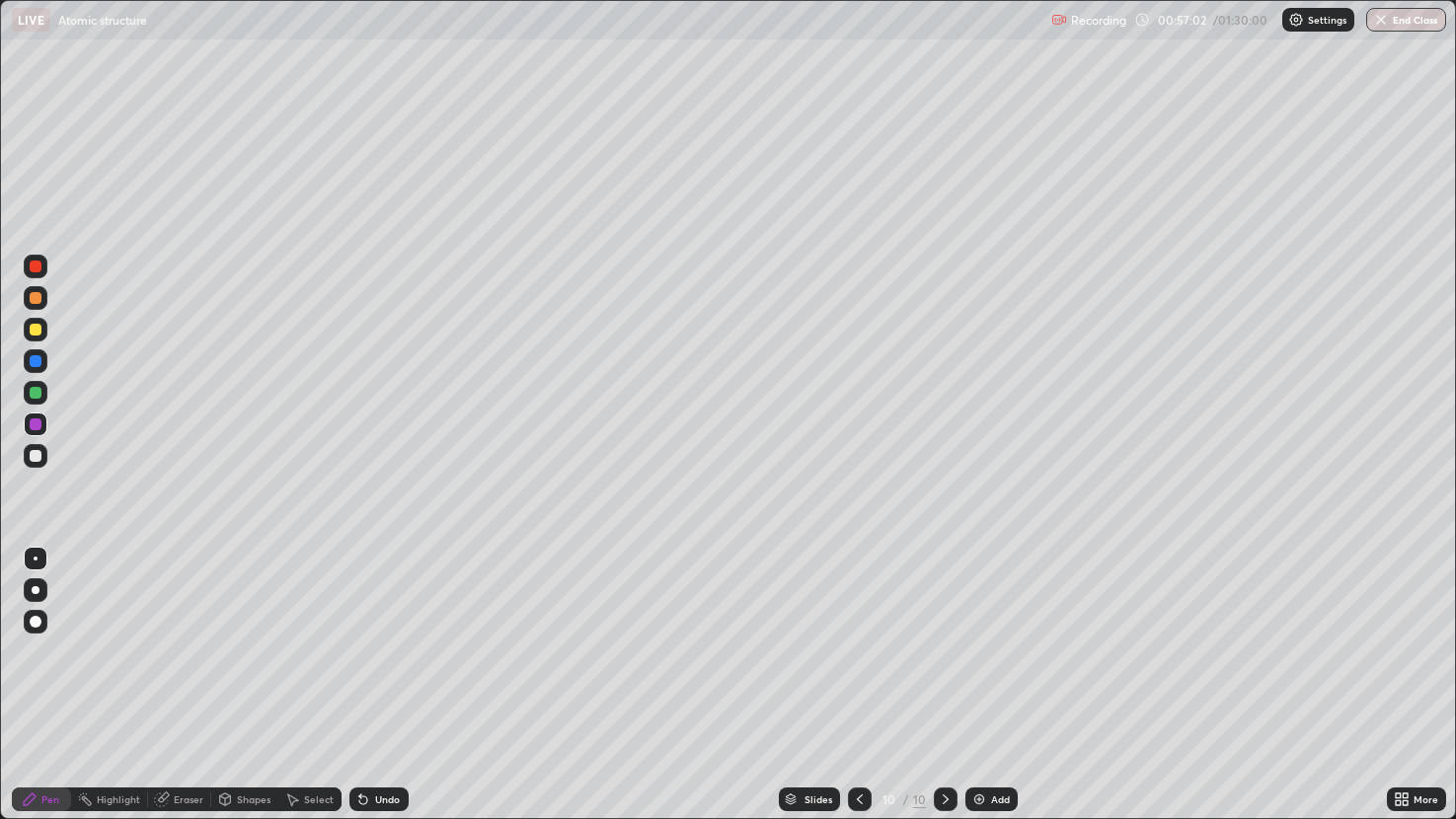 click on "Eraser" at bounding box center [180, 799] 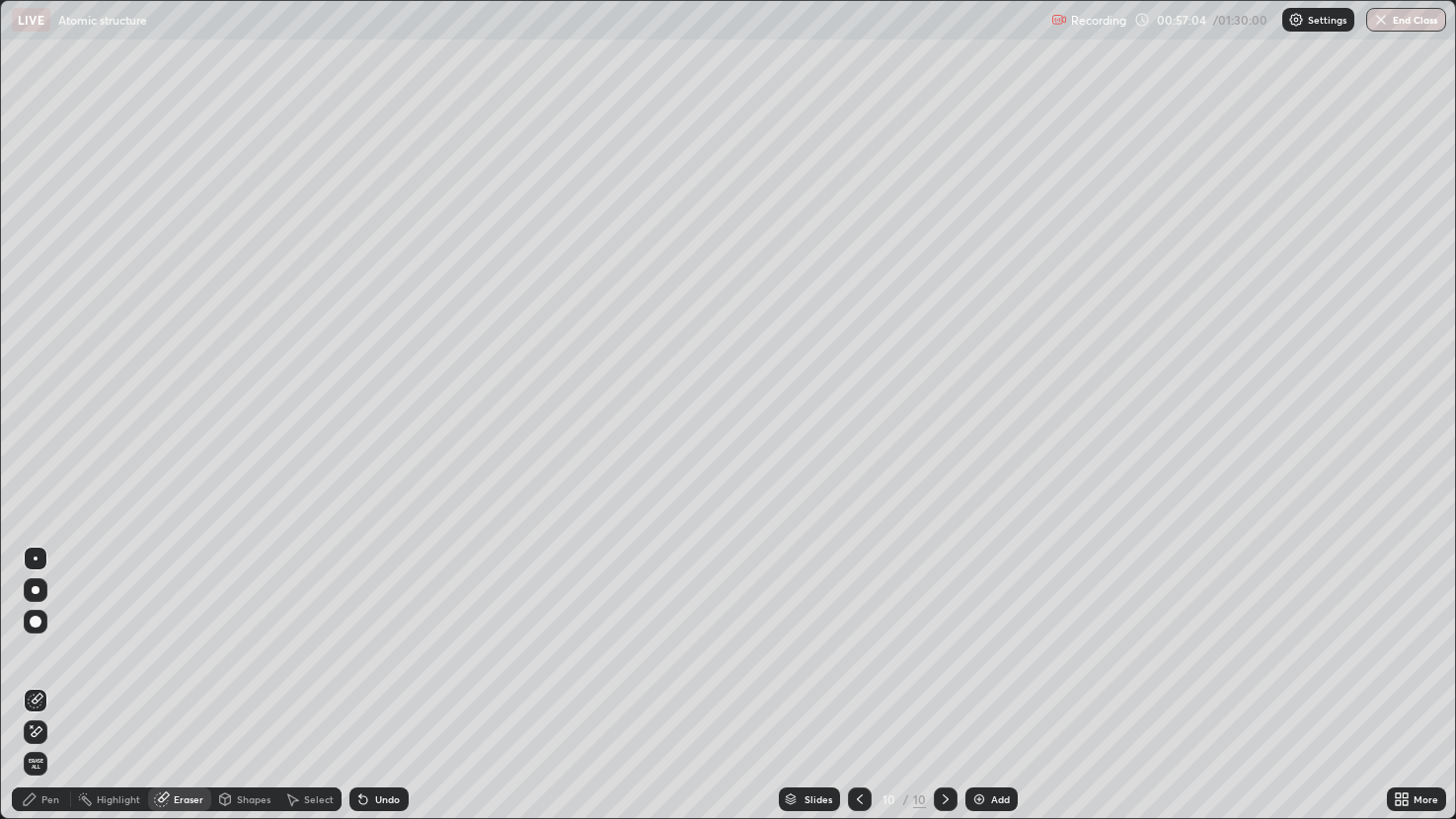 click at bounding box center (36, 622) 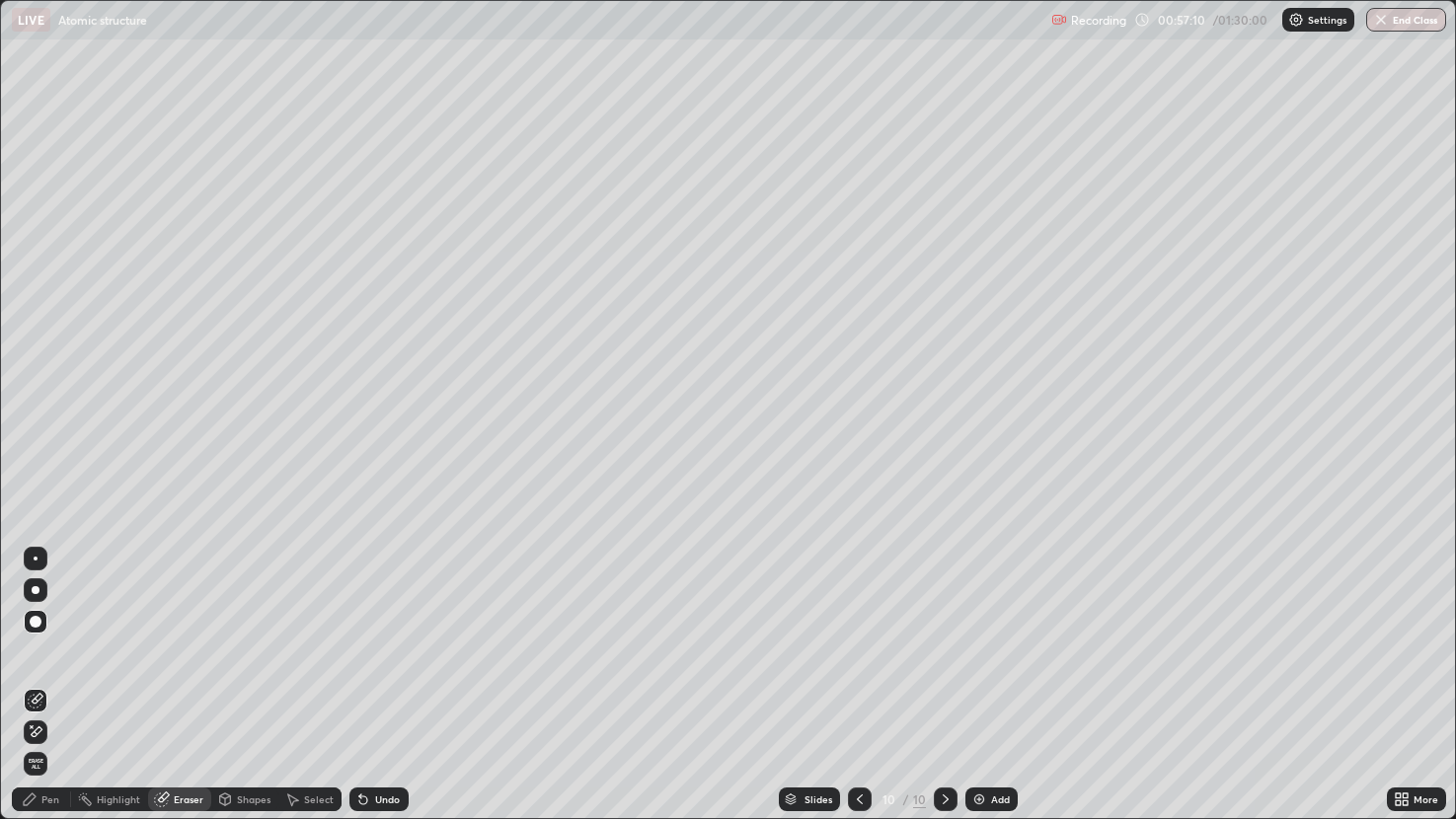 click on "Pen" at bounding box center [50, 799] 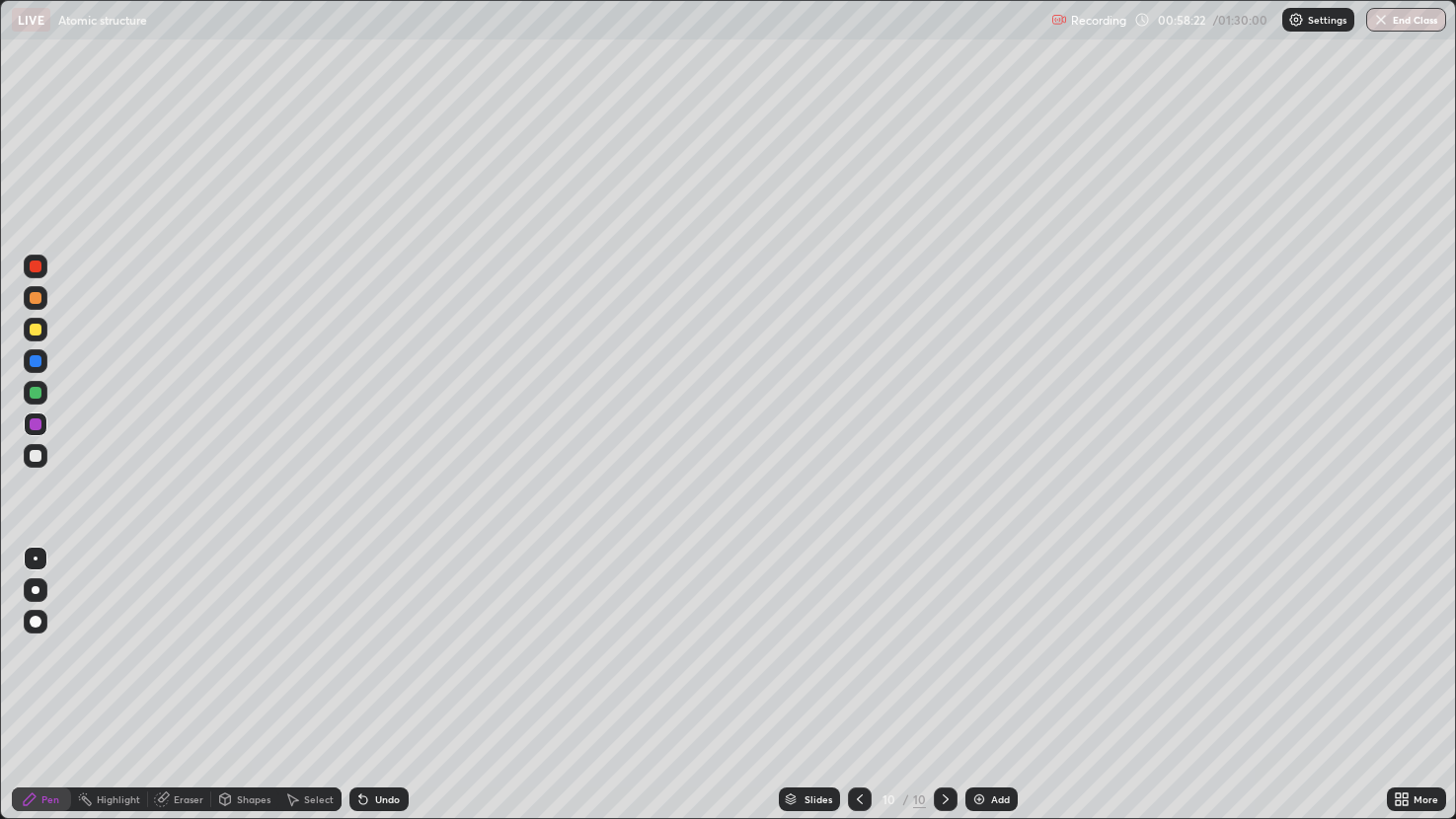 click on "Eraser" at bounding box center (189, 799) 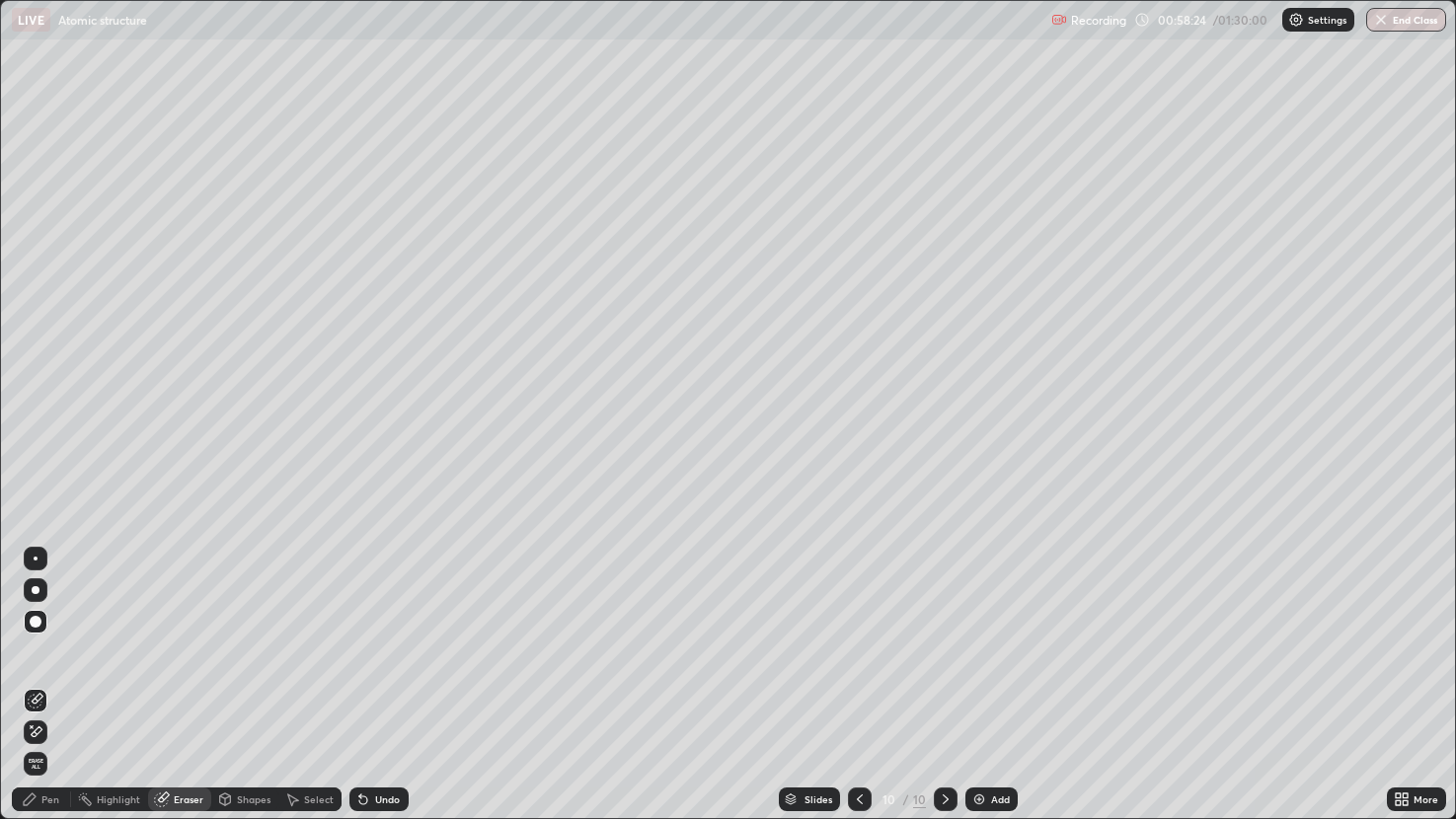 click on "Pen" at bounding box center [41, 799] 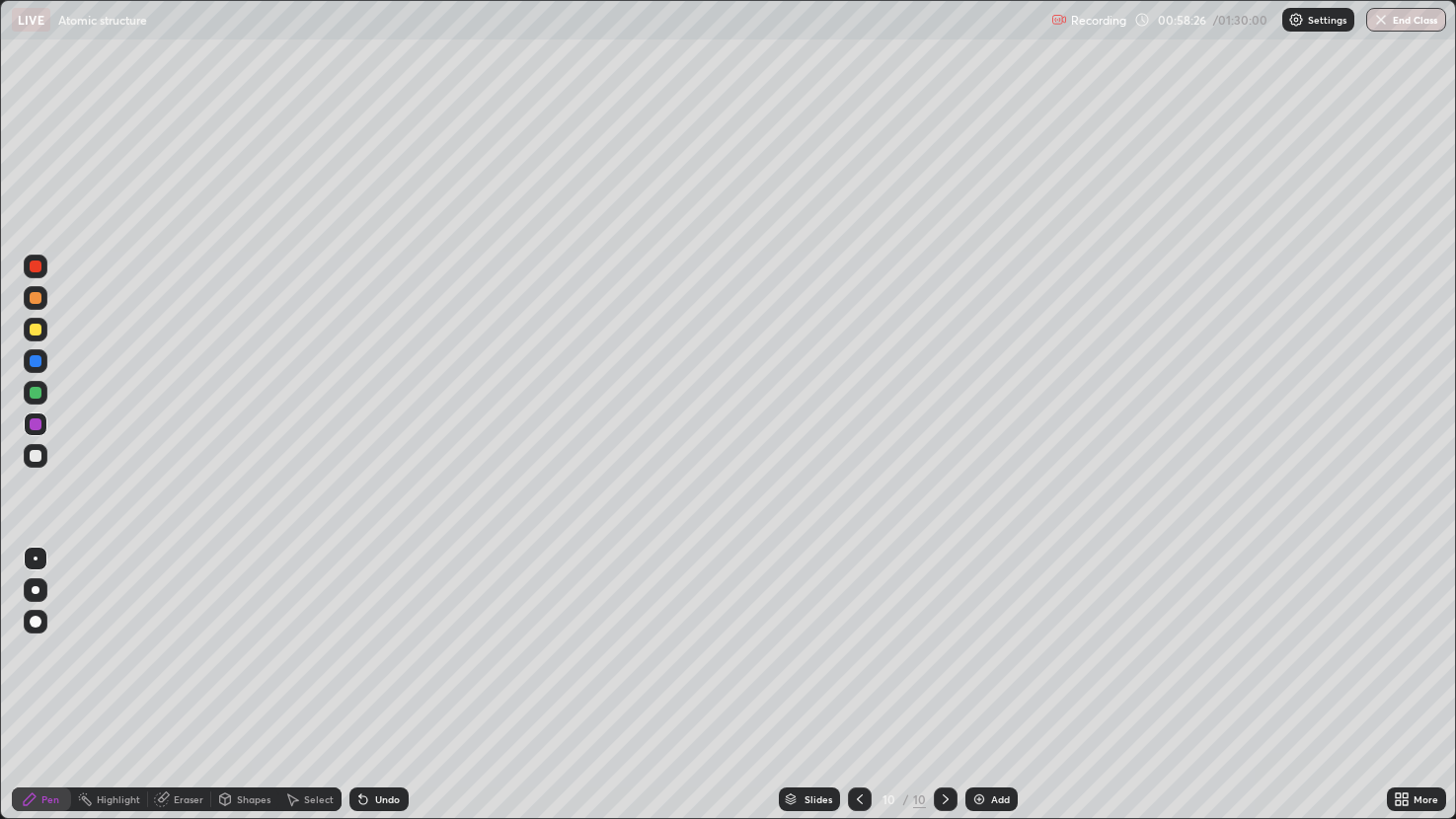 click at bounding box center [36, 393] 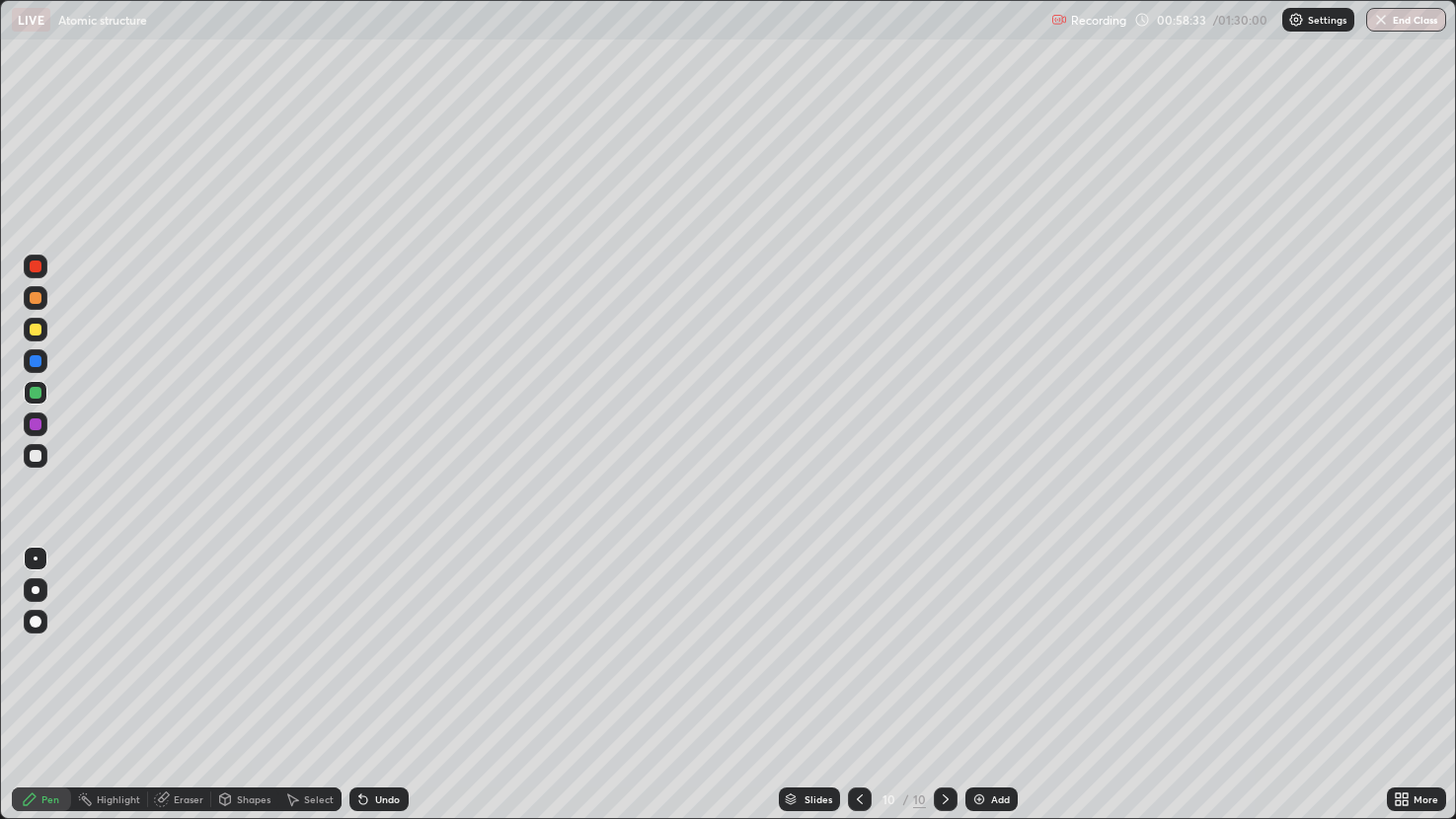 click at bounding box center (979, 799) 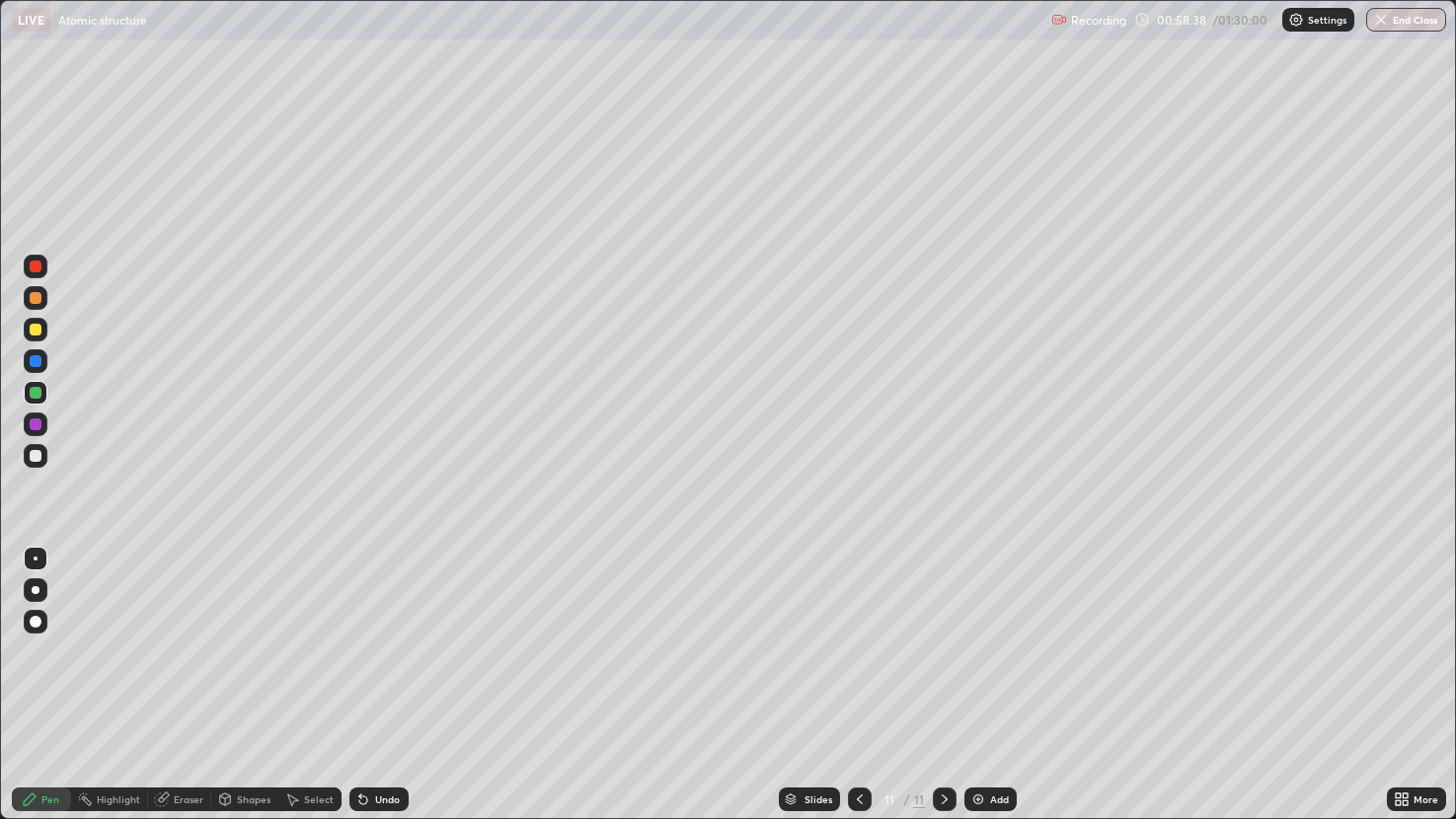 click on "Undo" at bounding box center [379, 799] 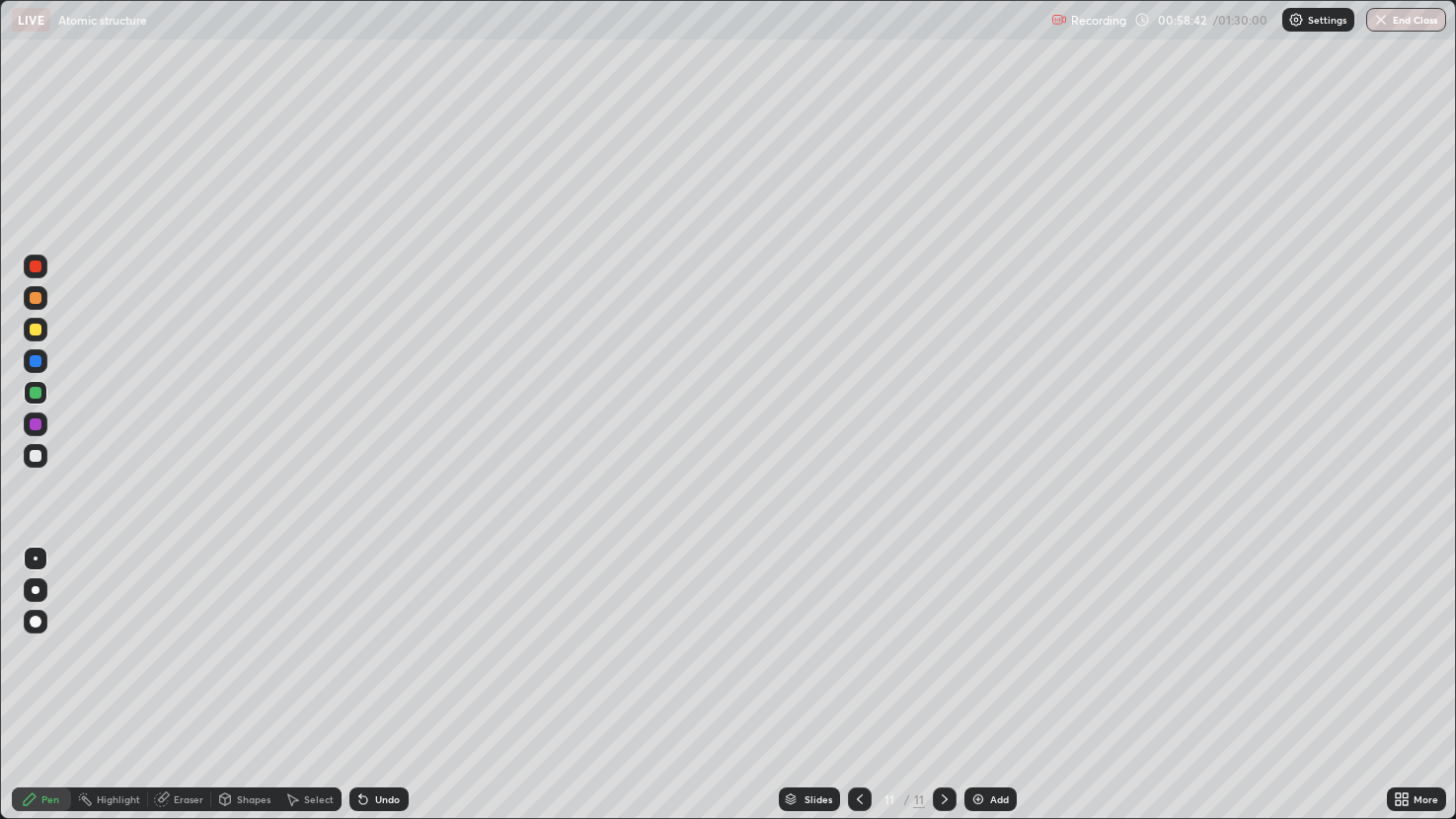 click on "Undo" at bounding box center (379, 799) 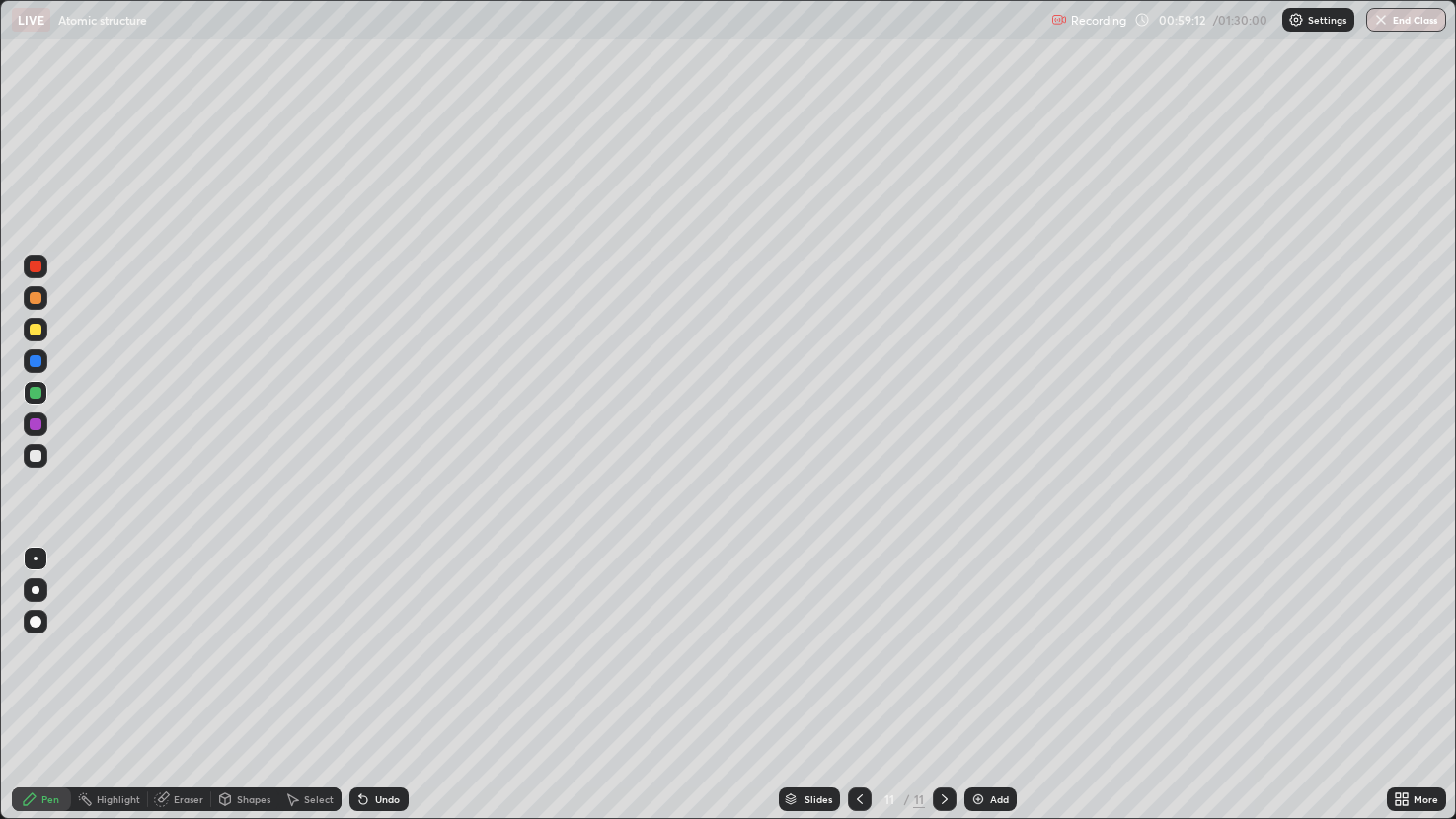 click at bounding box center [36, 424] 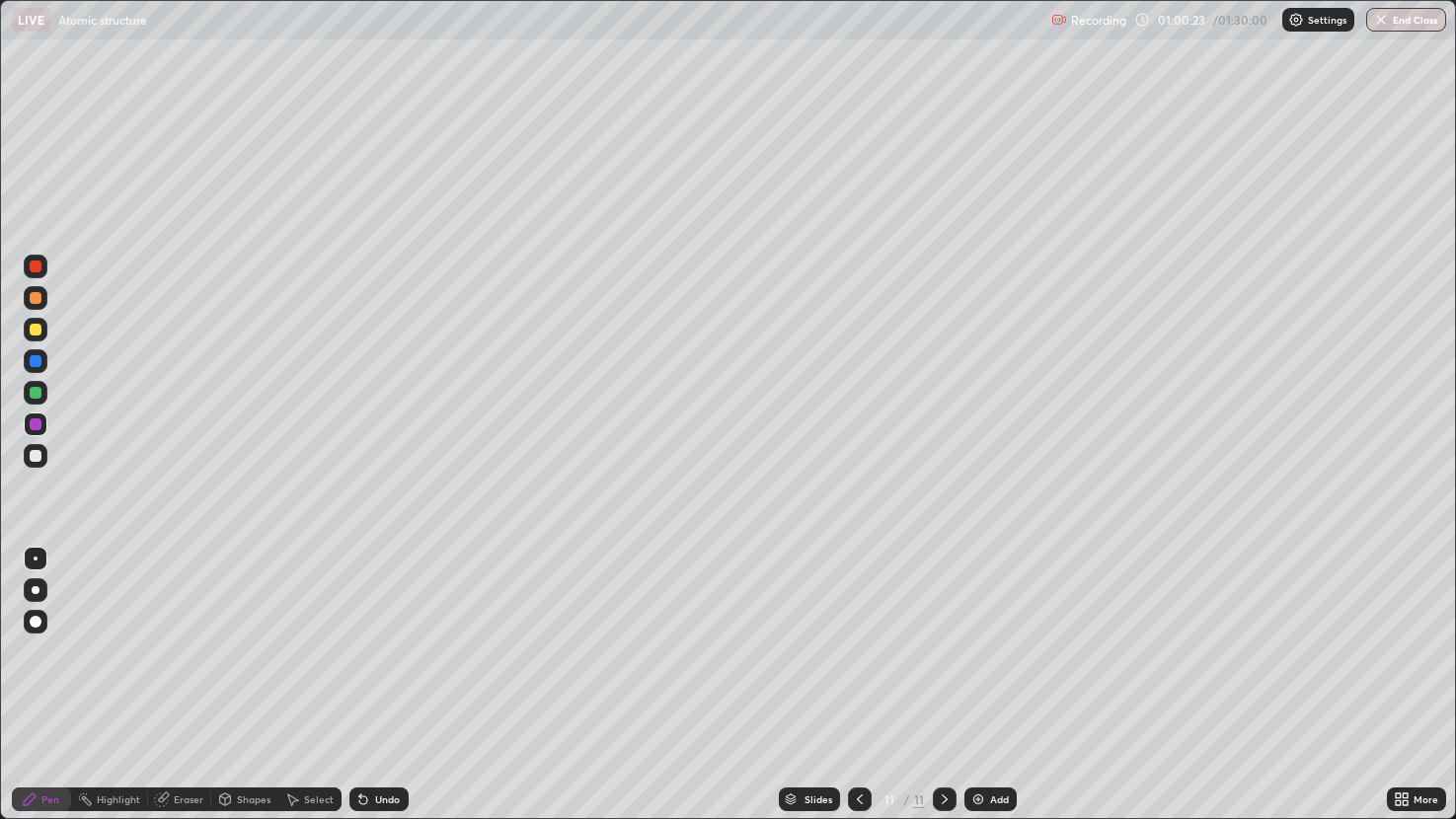 click at bounding box center [36, 361] 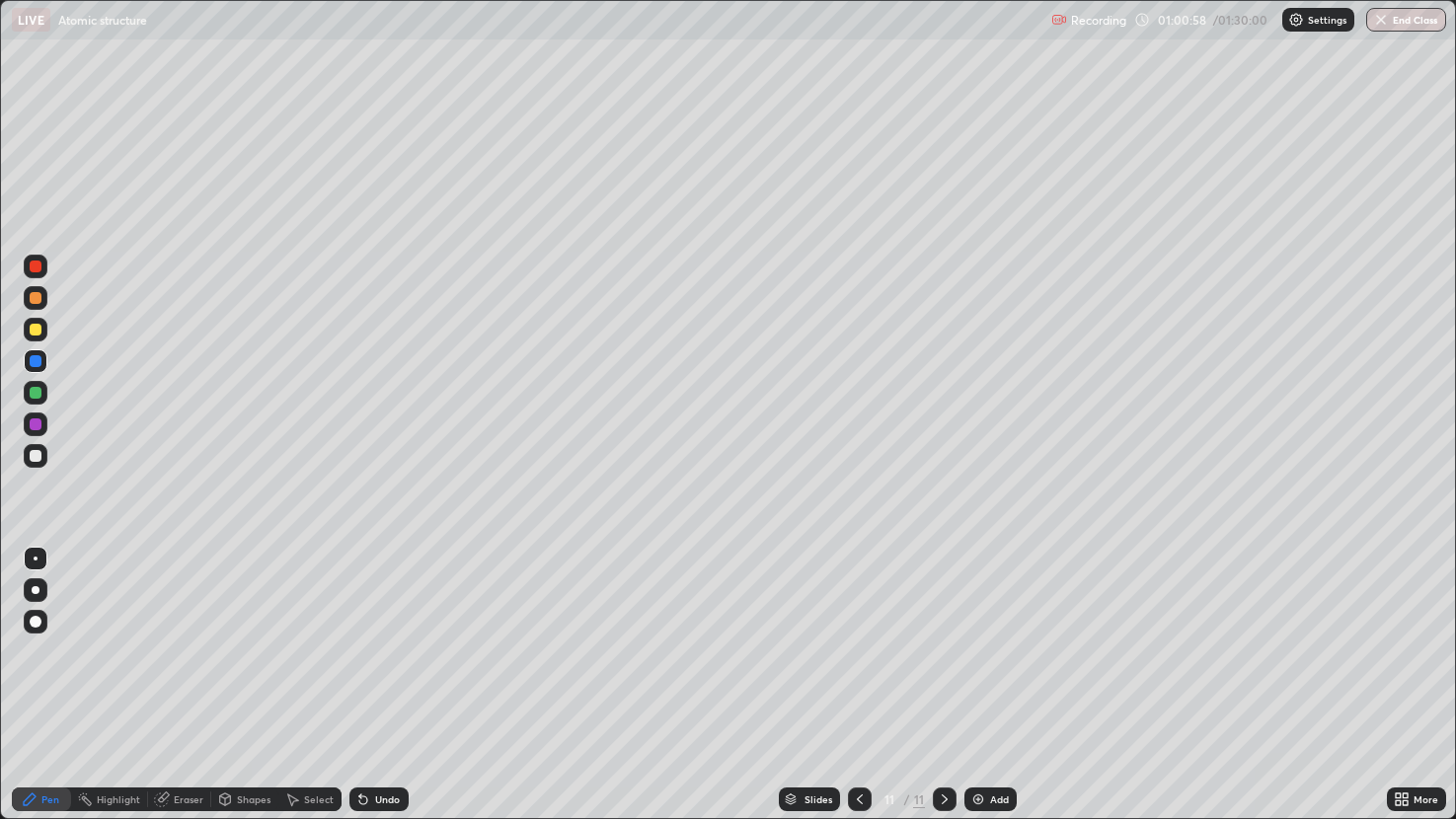 click at bounding box center [36, 330] 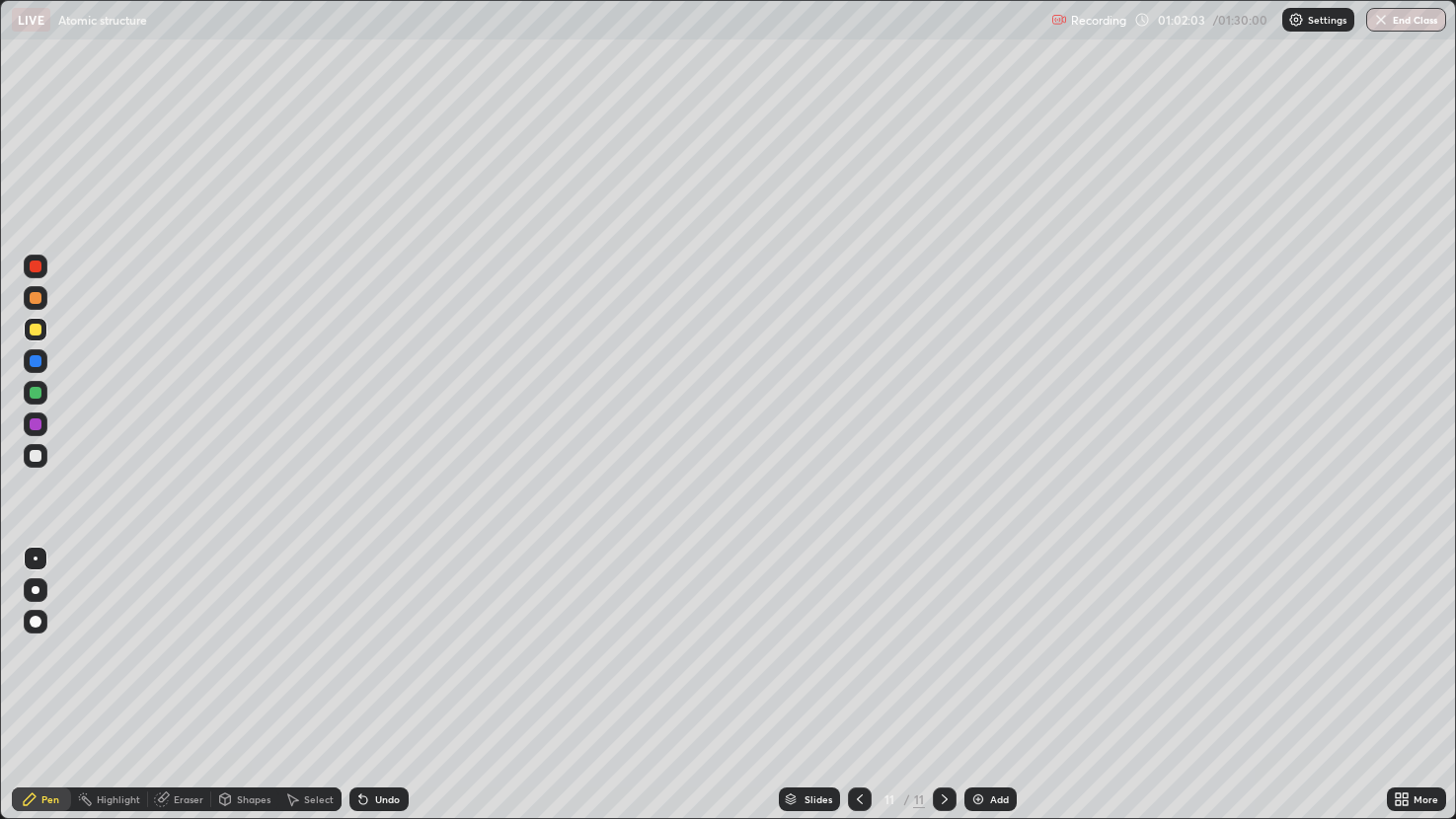 click at bounding box center (36, 424) 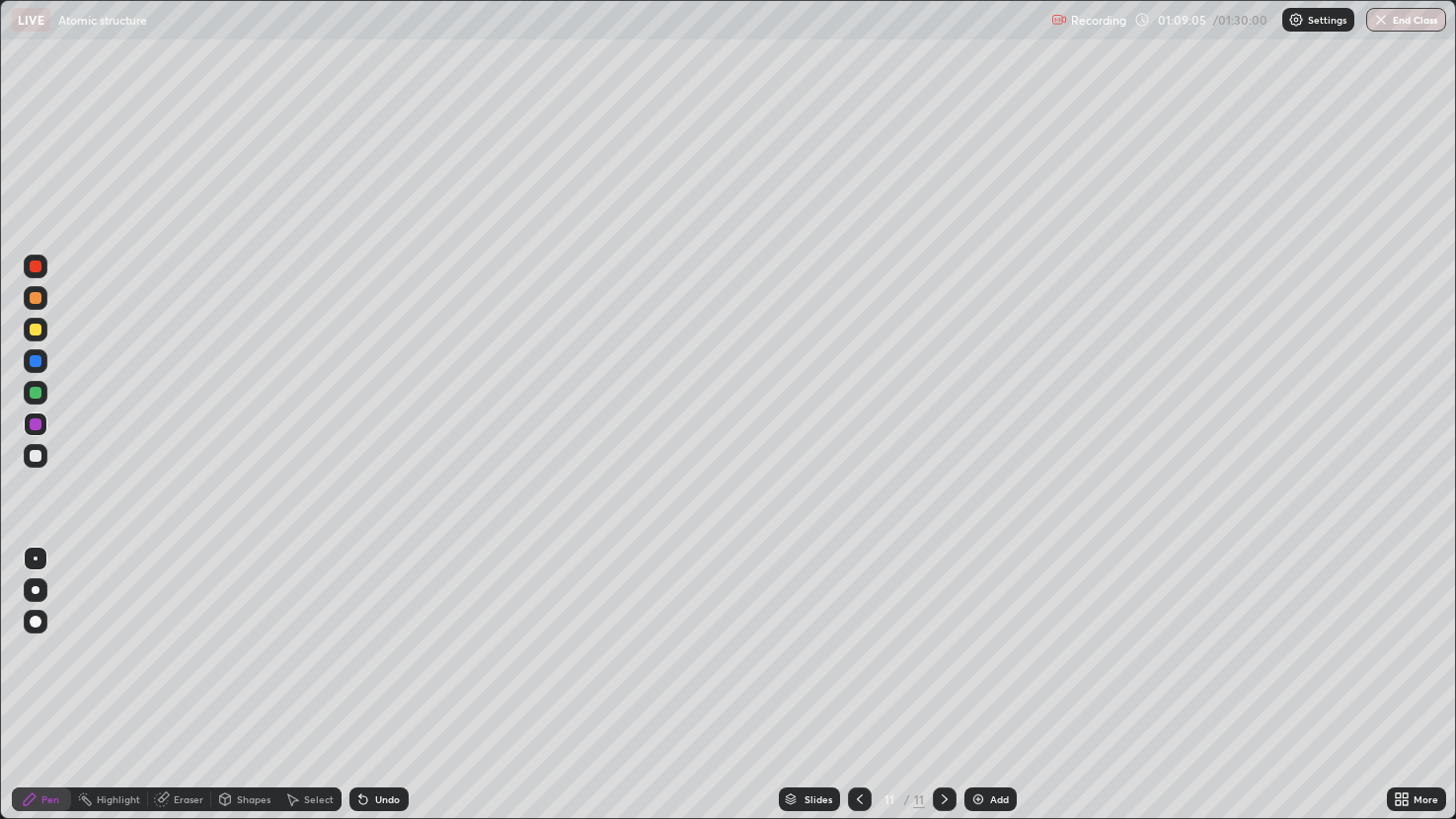 click at bounding box center [978, 799] 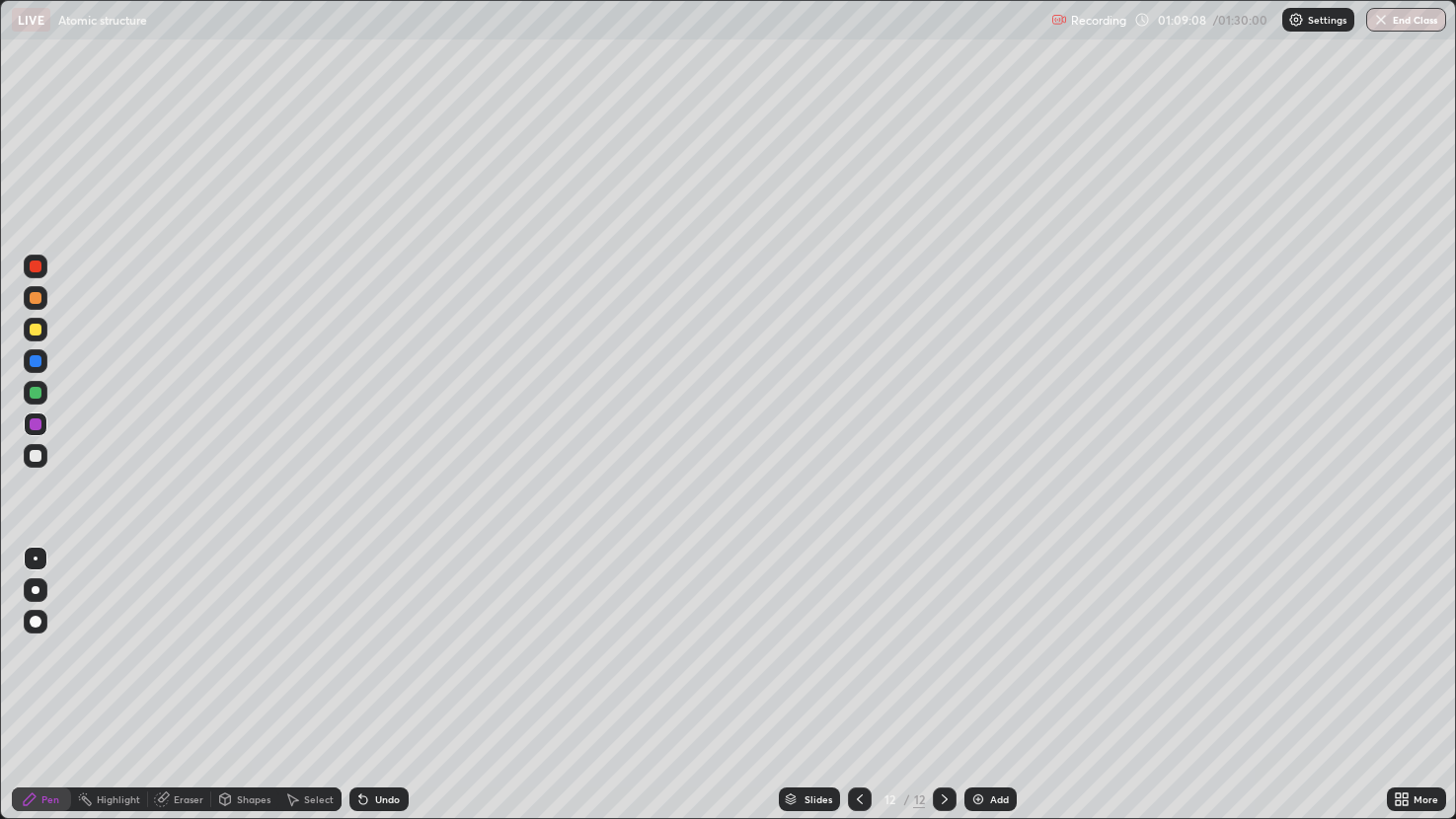 click at bounding box center [36, 298] 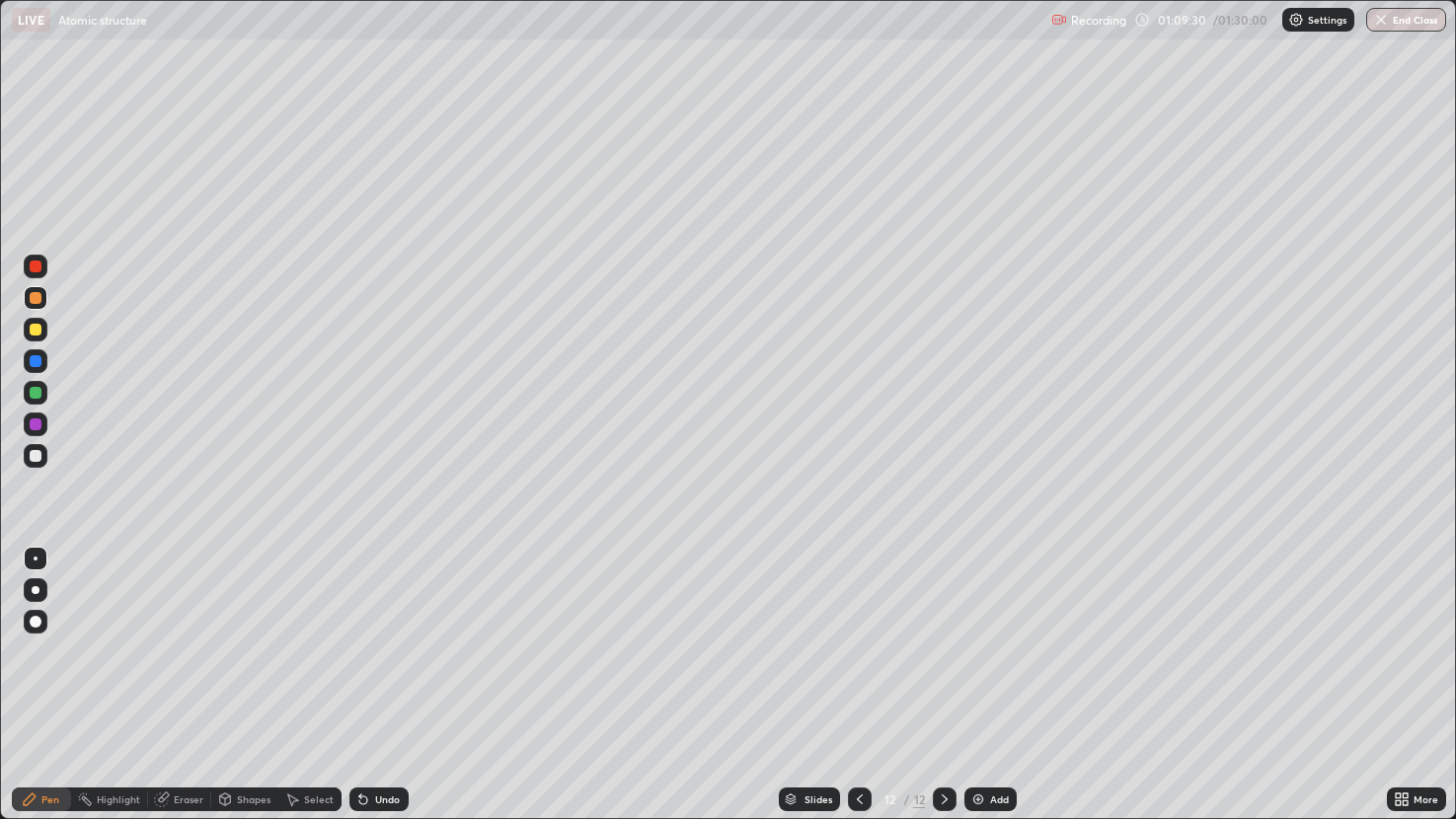click on "Shapes" at bounding box center (245, 799) 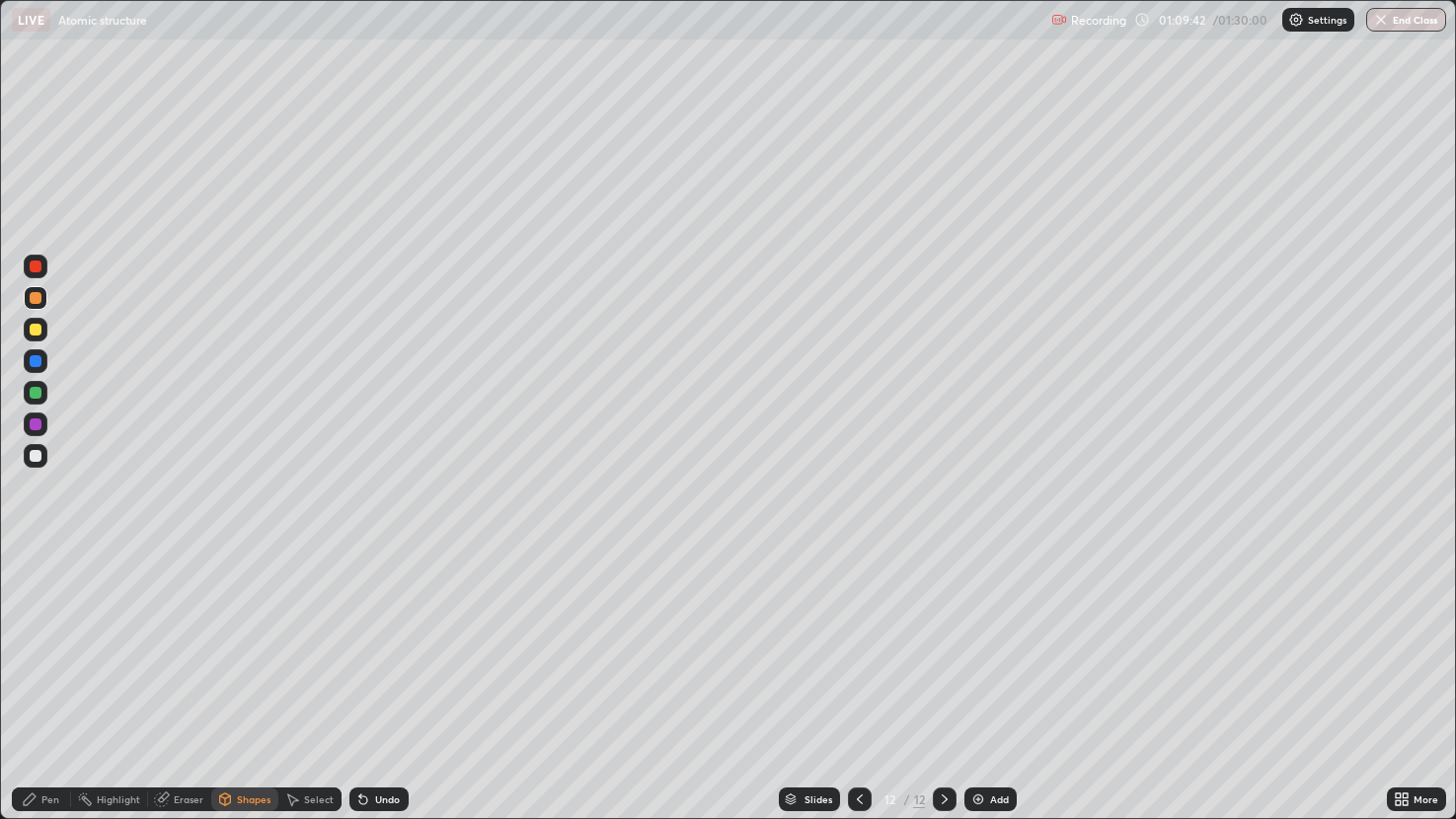 click on "Eraser" at bounding box center [189, 799] 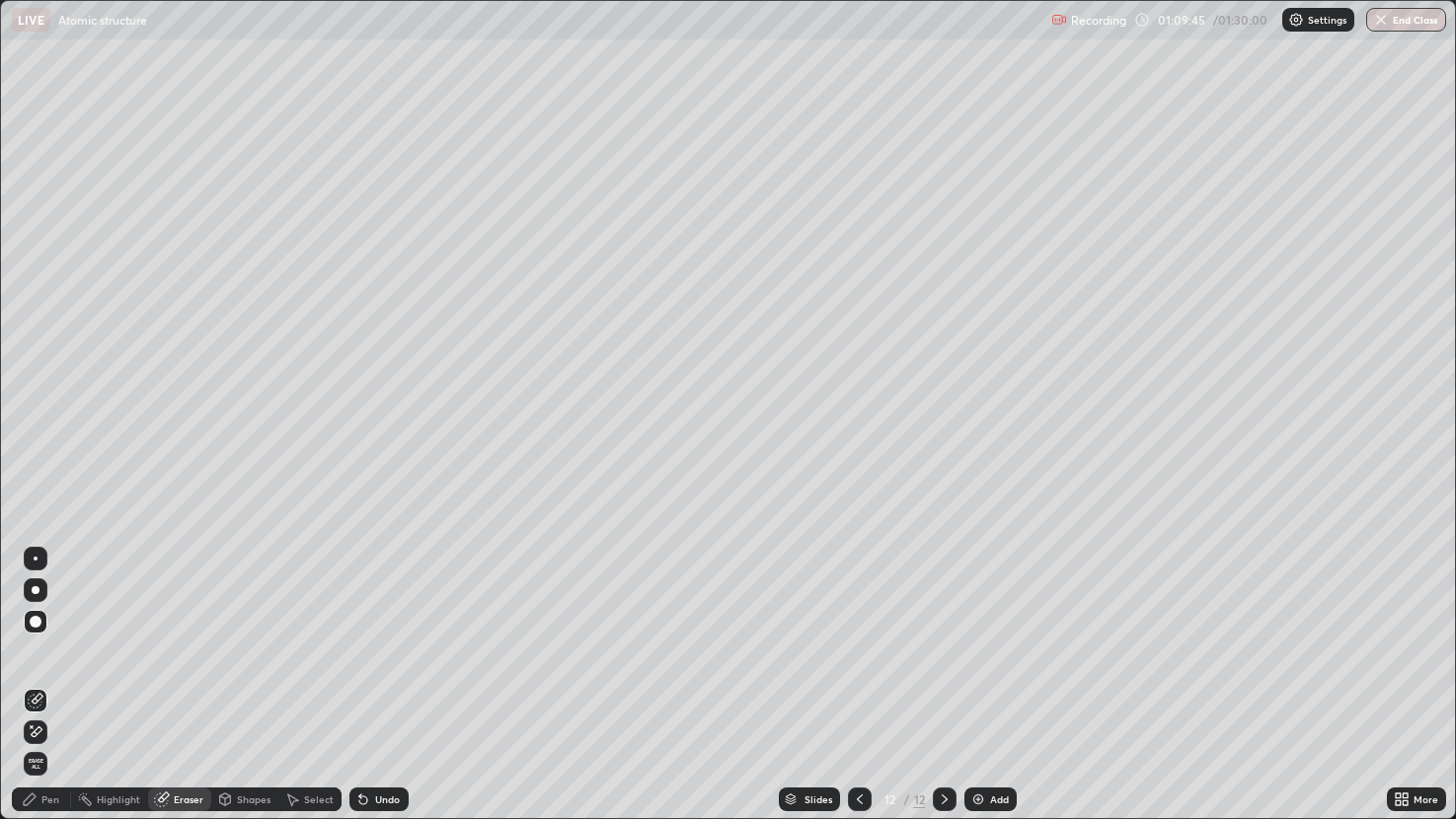 click on "Pen" at bounding box center [50, 799] 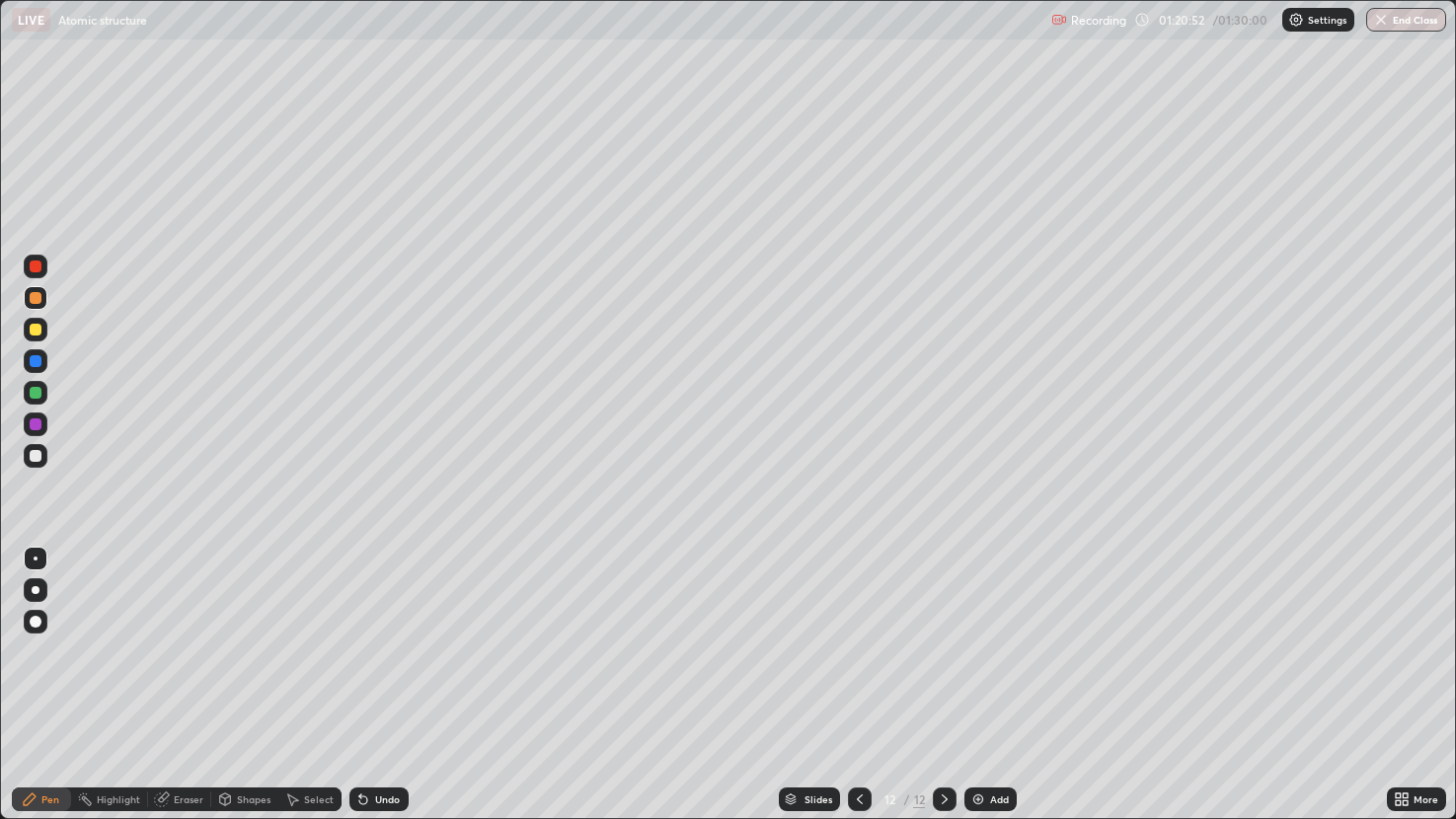 click at bounding box center [978, 799] 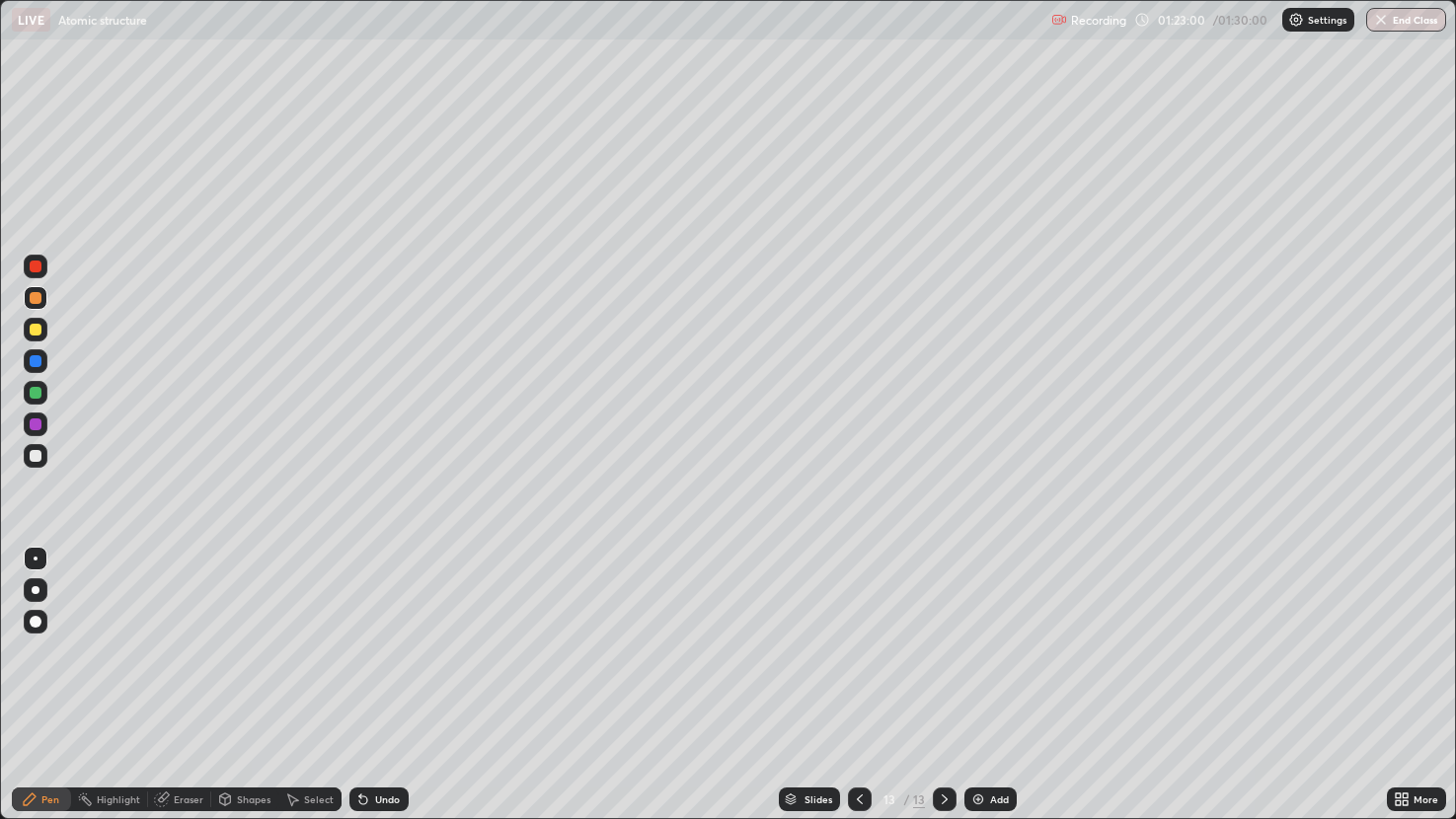 click on "Eraser" at bounding box center [189, 799] 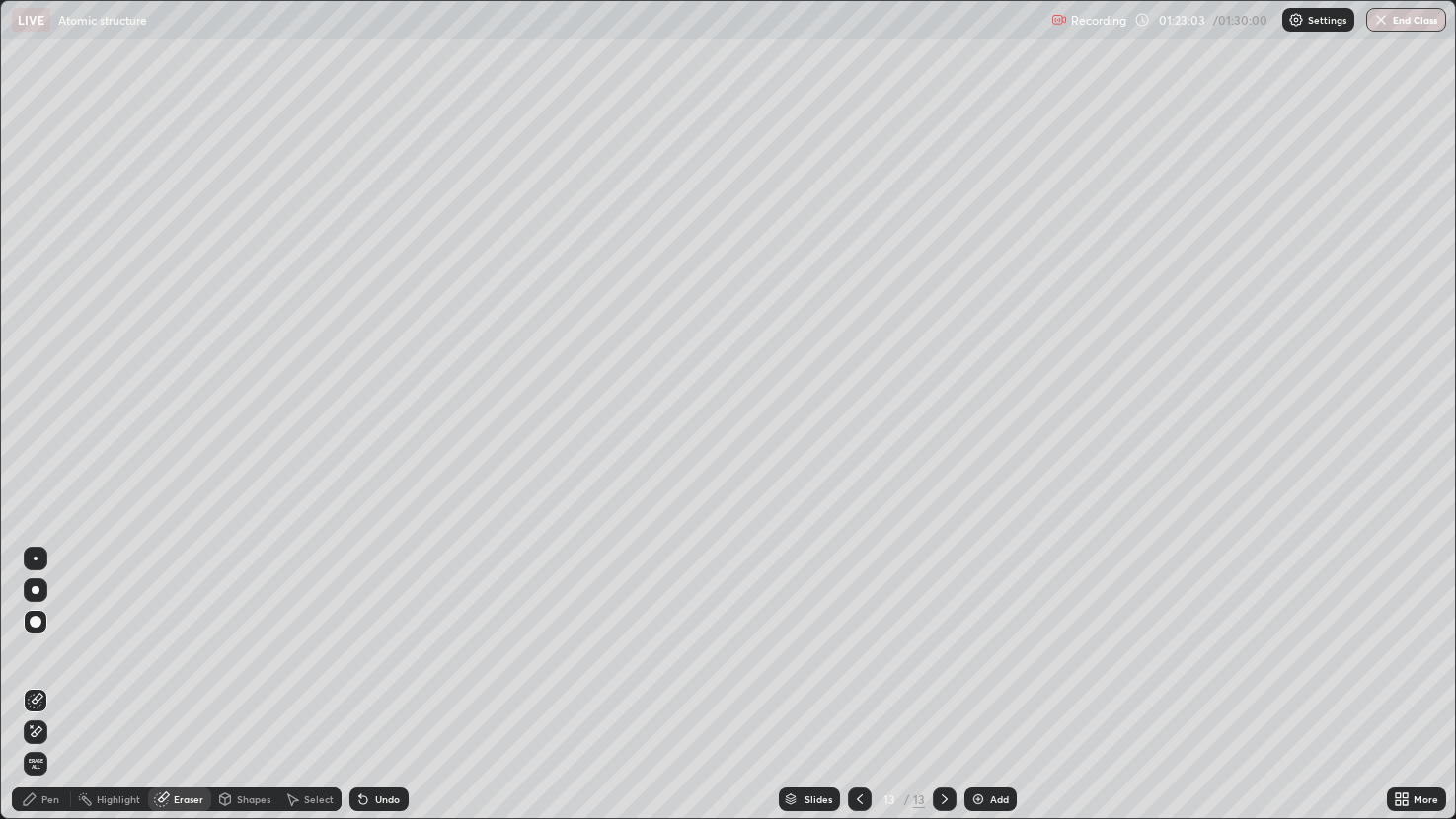 click on "Pen" at bounding box center (50, 799) 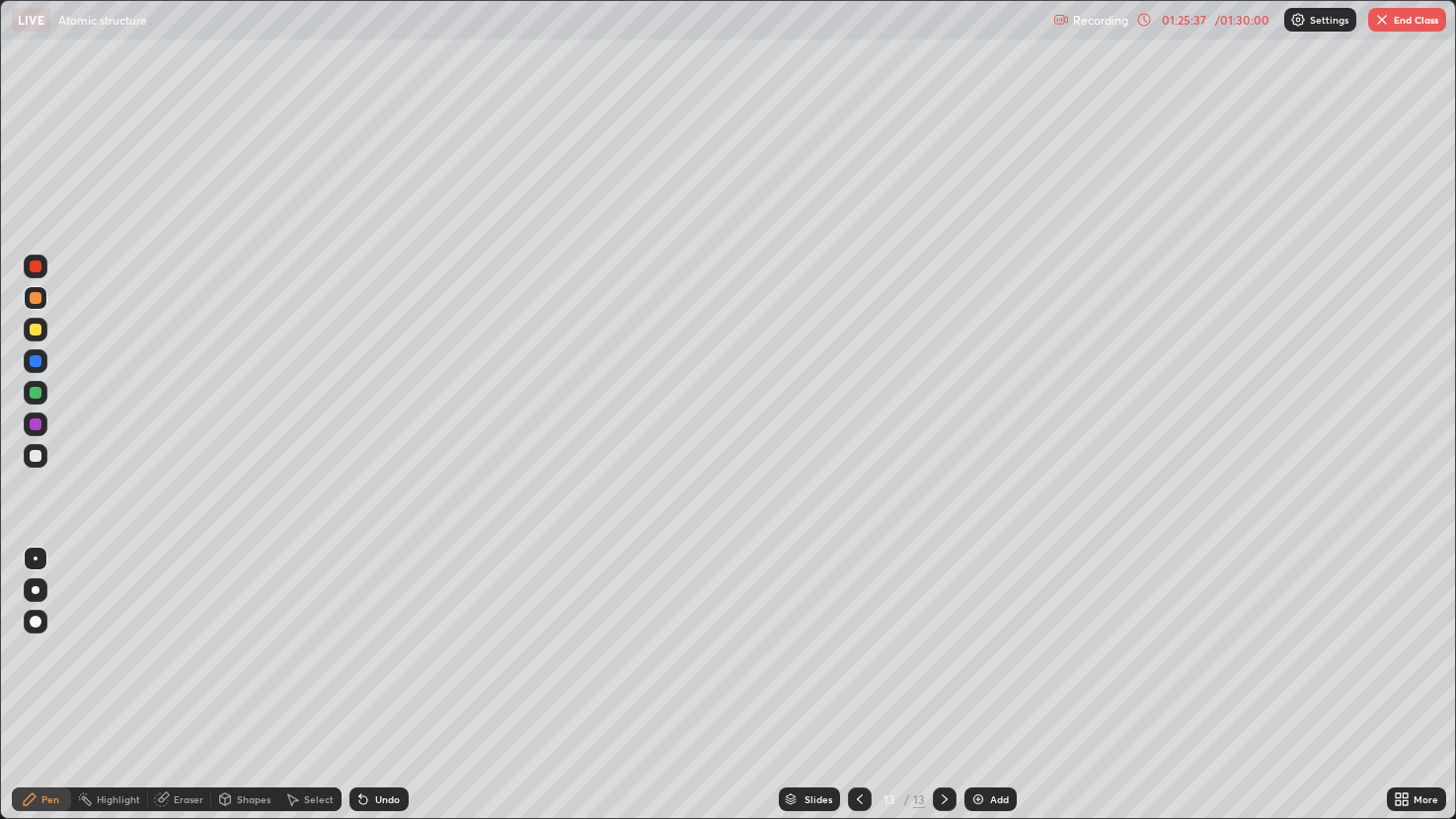 click on "End Class" at bounding box center [1407, 20] 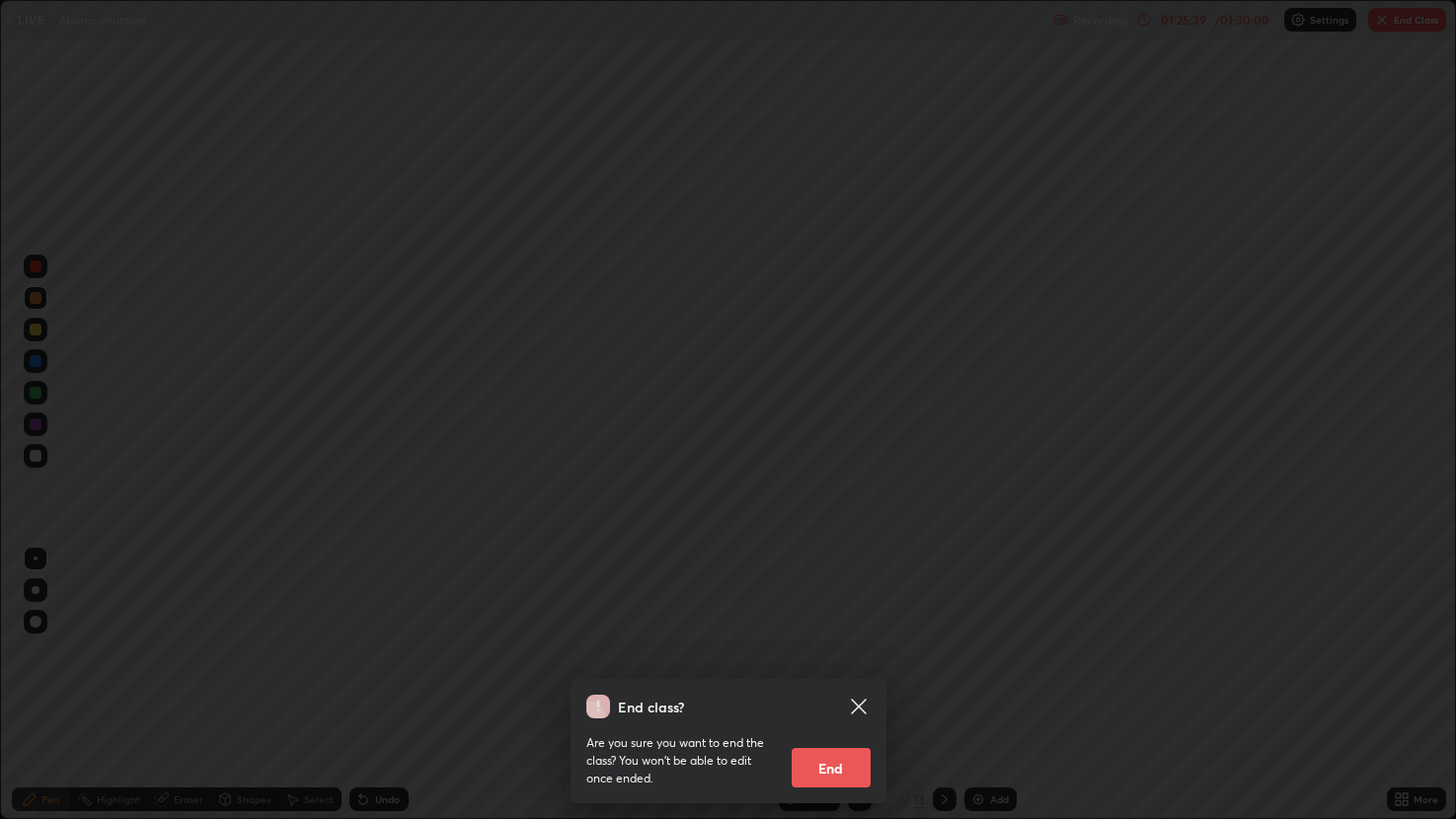 click on "End" at bounding box center [831, 768] 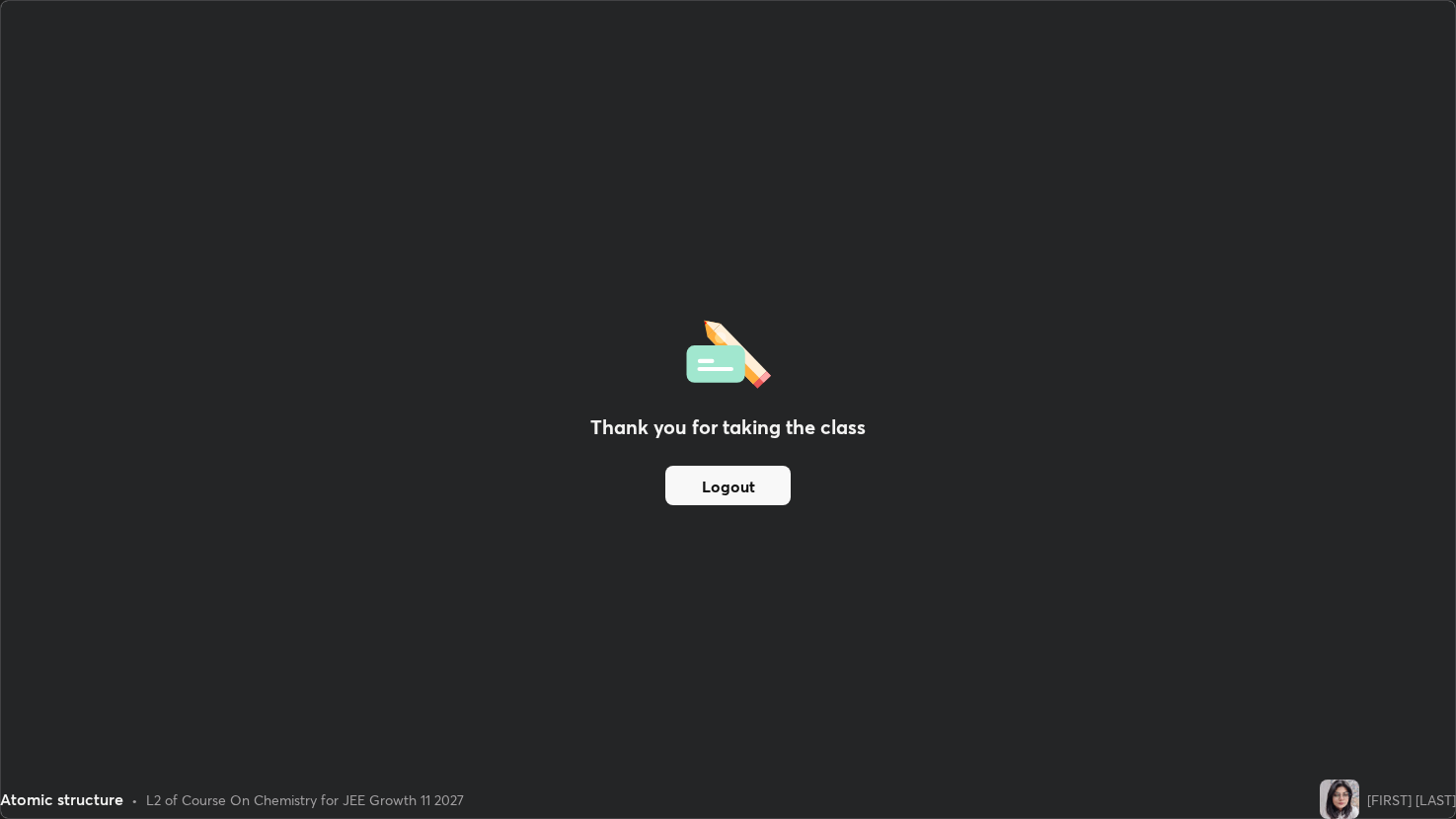 click on "Logout" at bounding box center (728, 485) 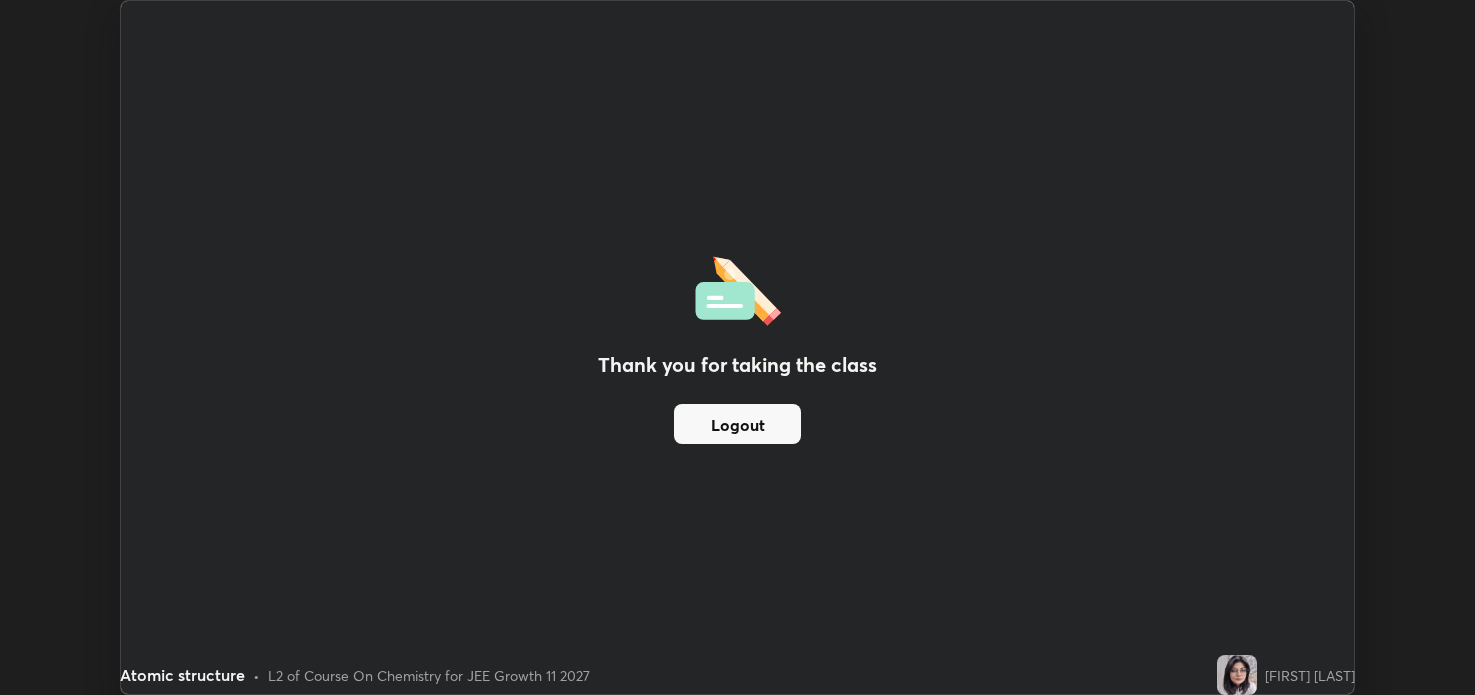 scroll, scrollTop: 695, scrollLeft: 1475, axis: both 